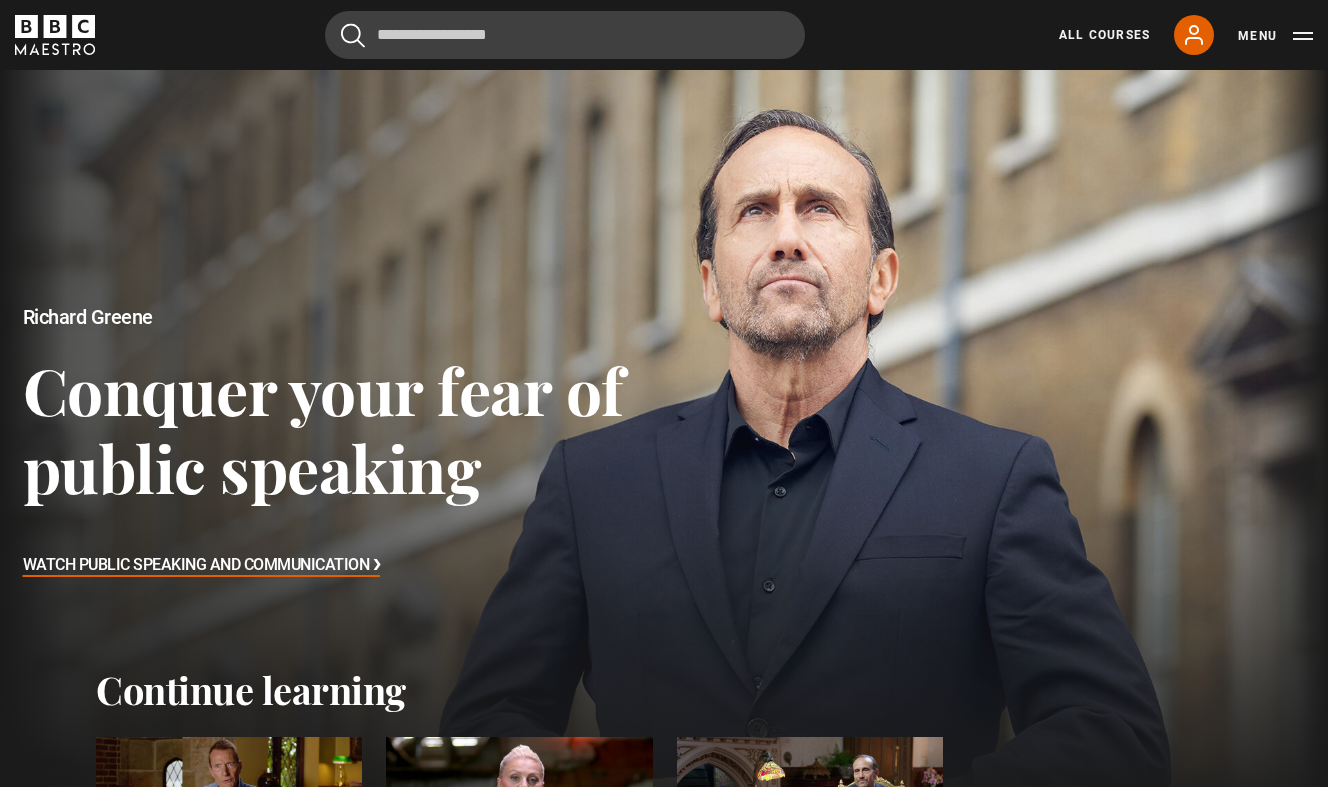 scroll, scrollTop: 0, scrollLeft: 0, axis: both 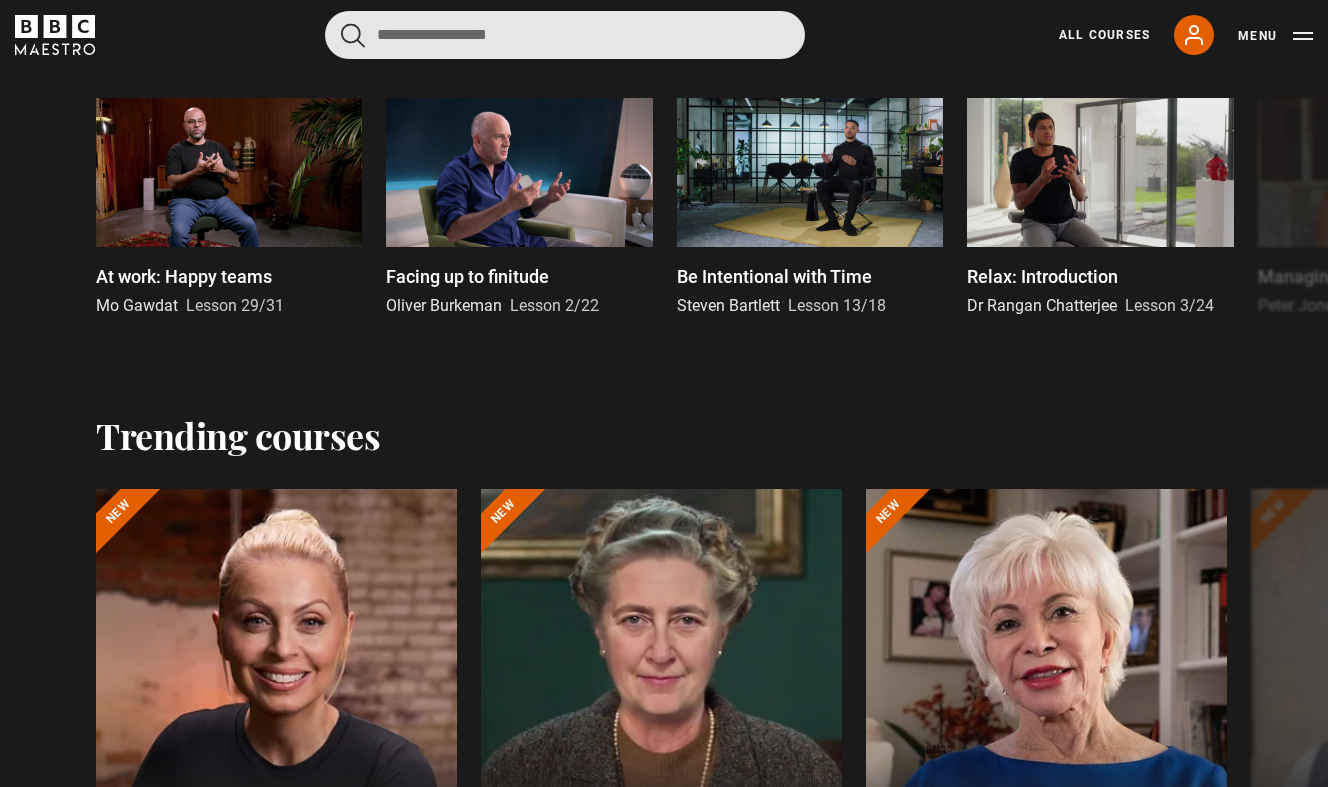 click at bounding box center (565, 35) 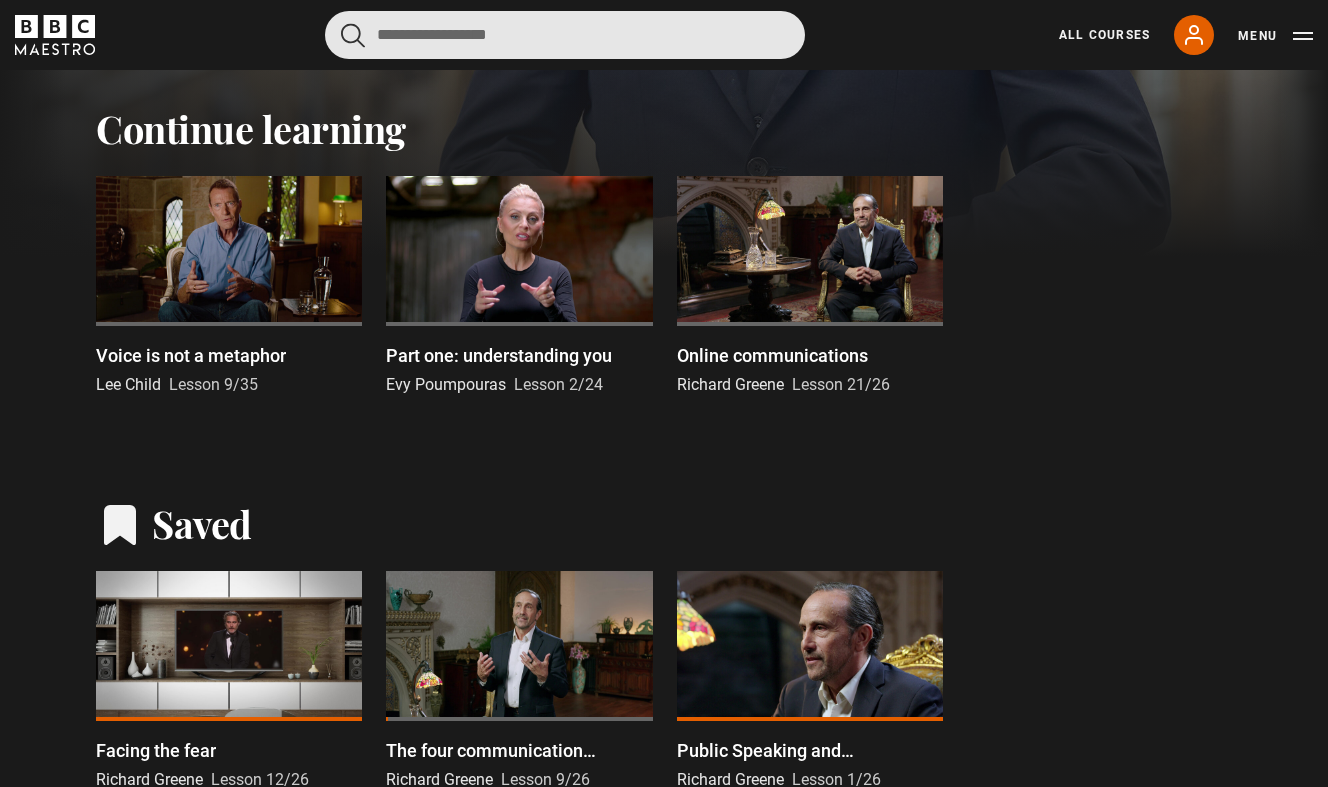scroll, scrollTop: 561, scrollLeft: 0, axis: vertical 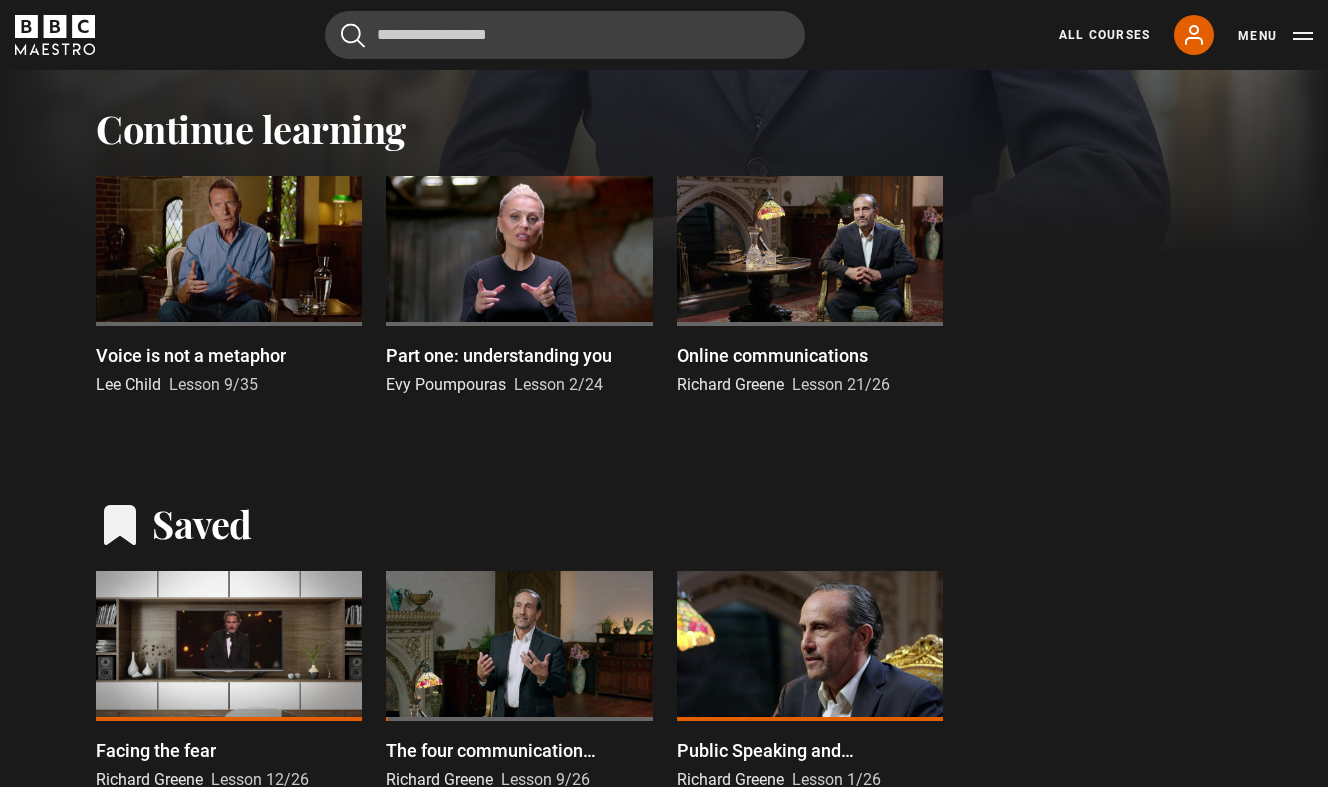 click at bounding box center [229, 251] 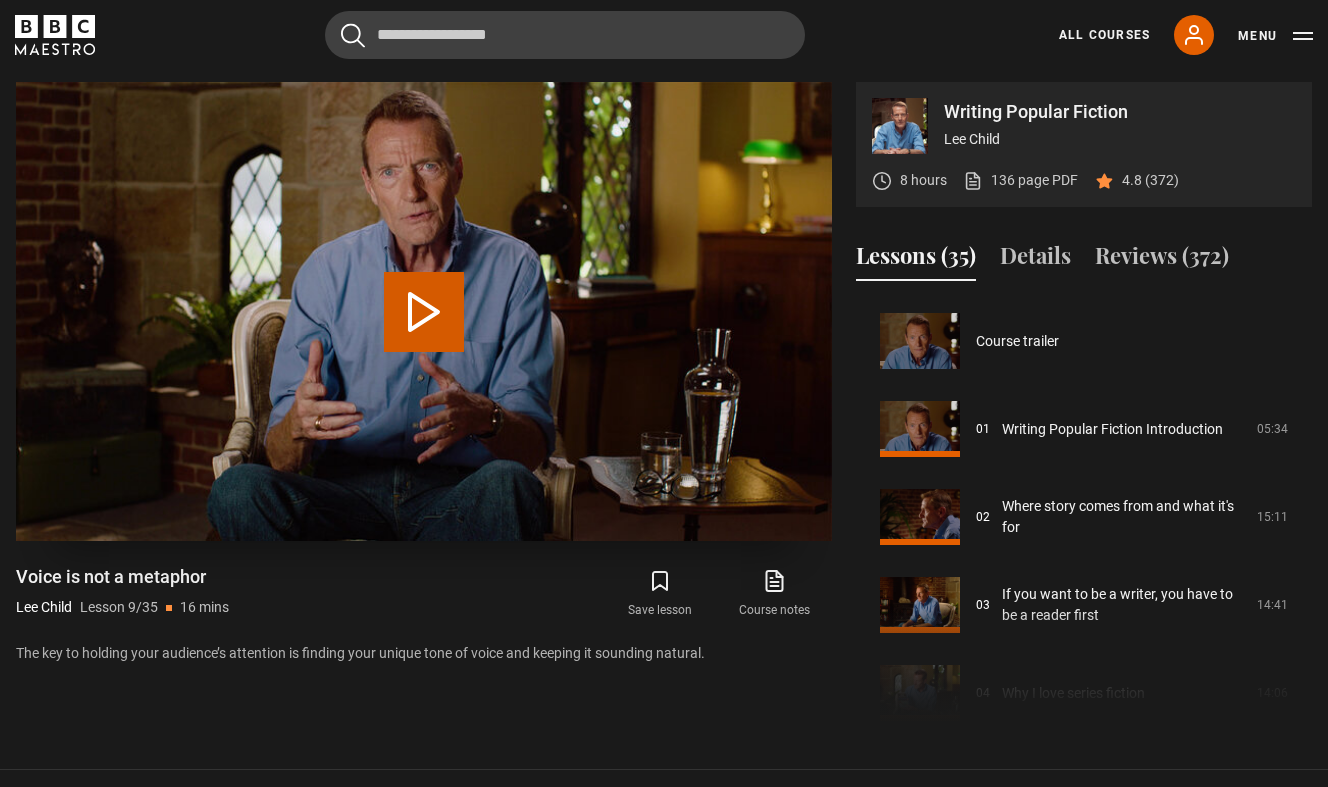 scroll, scrollTop: 0, scrollLeft: 0, axis: both 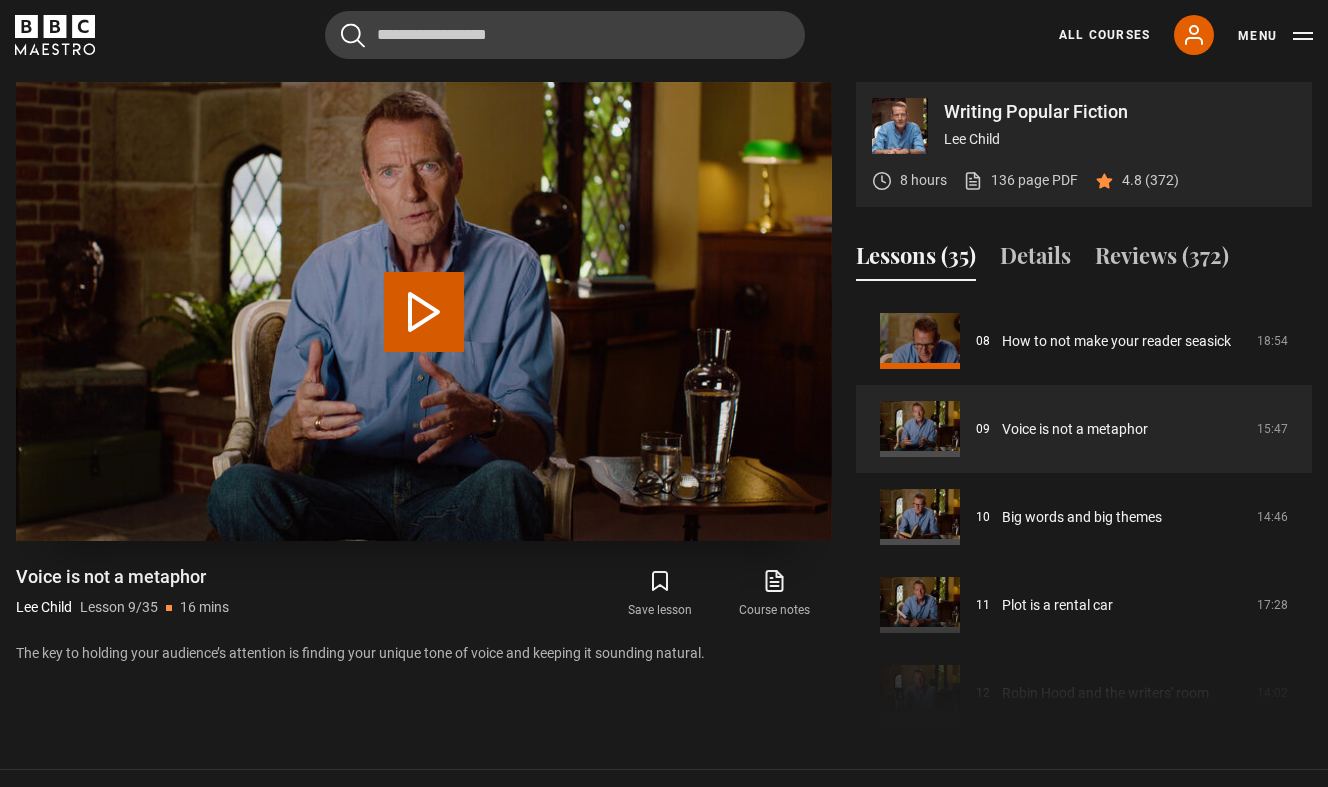click on "Play Lesson Voice is not a metaphor" at bounding box center [424, 312] 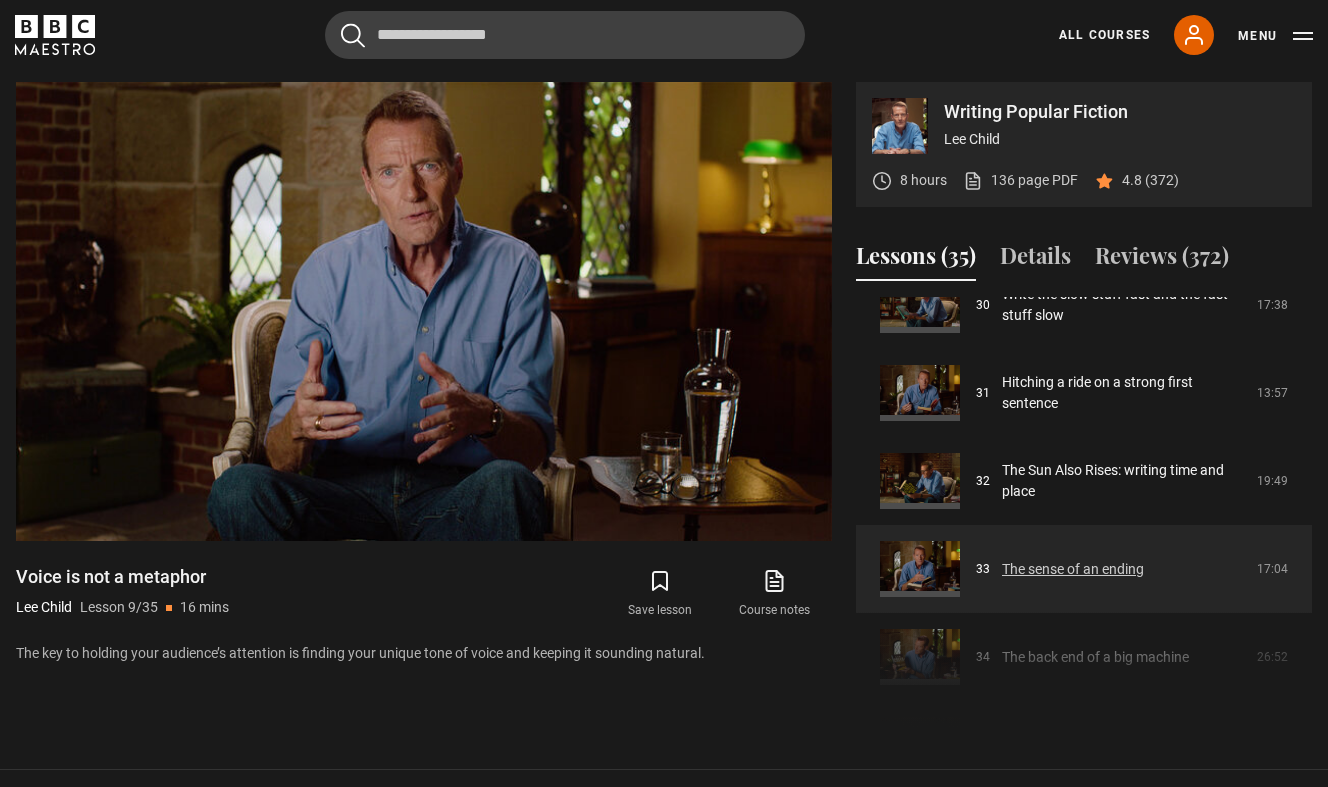 scroll, scrollTop: 2674, scrollLeft: 0, axis: vertical 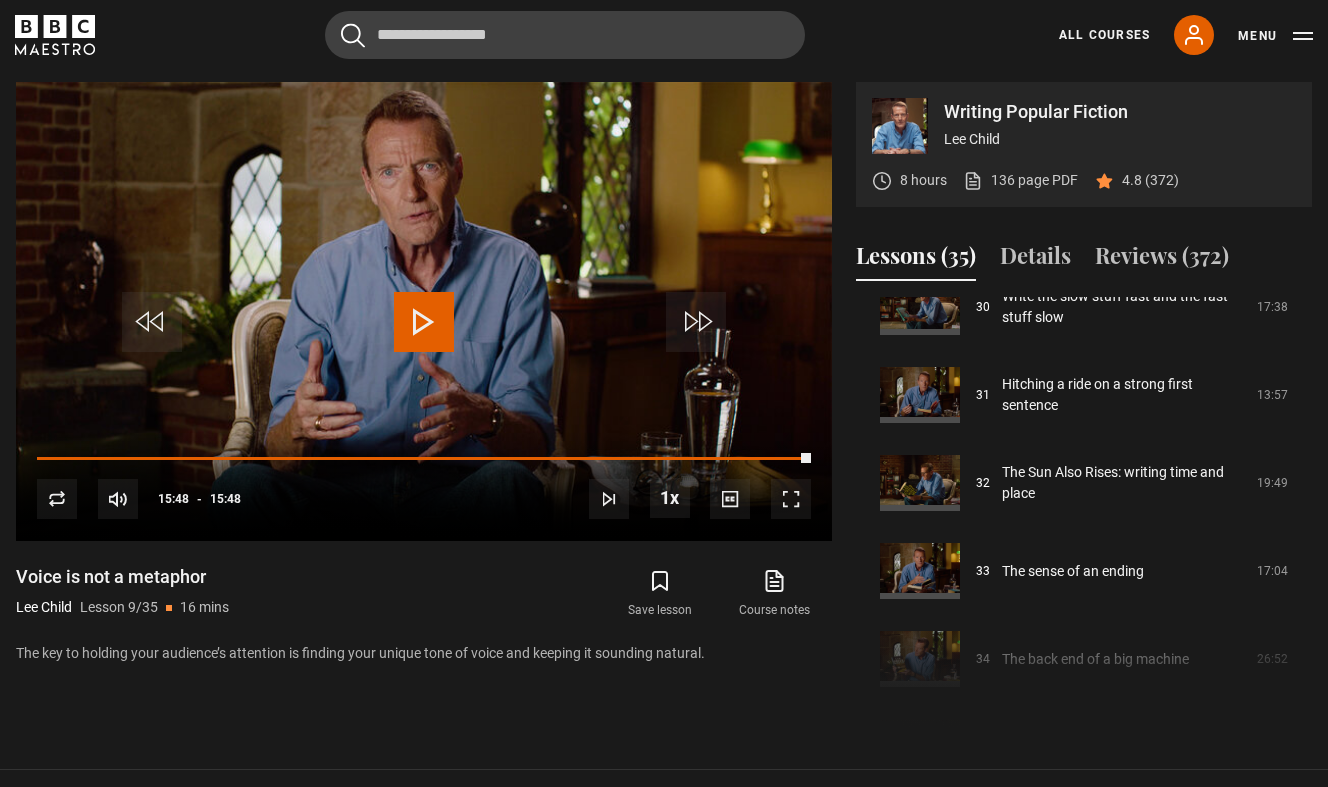 click on "10s Skip Back 10 seconds Play 10s Skip Forward 10 seconds Loaded :  99.95% 10:45 15:48 Replay Mute Current Time  15:48 - Duration  15:48
Lee Child
Lesson 9
Voice is not a metaphor
1x Playback Rate 2x 1.5x 1x , selected 0.5x Captions captions off , selected English  Captions" at bounding box center (424, 486) 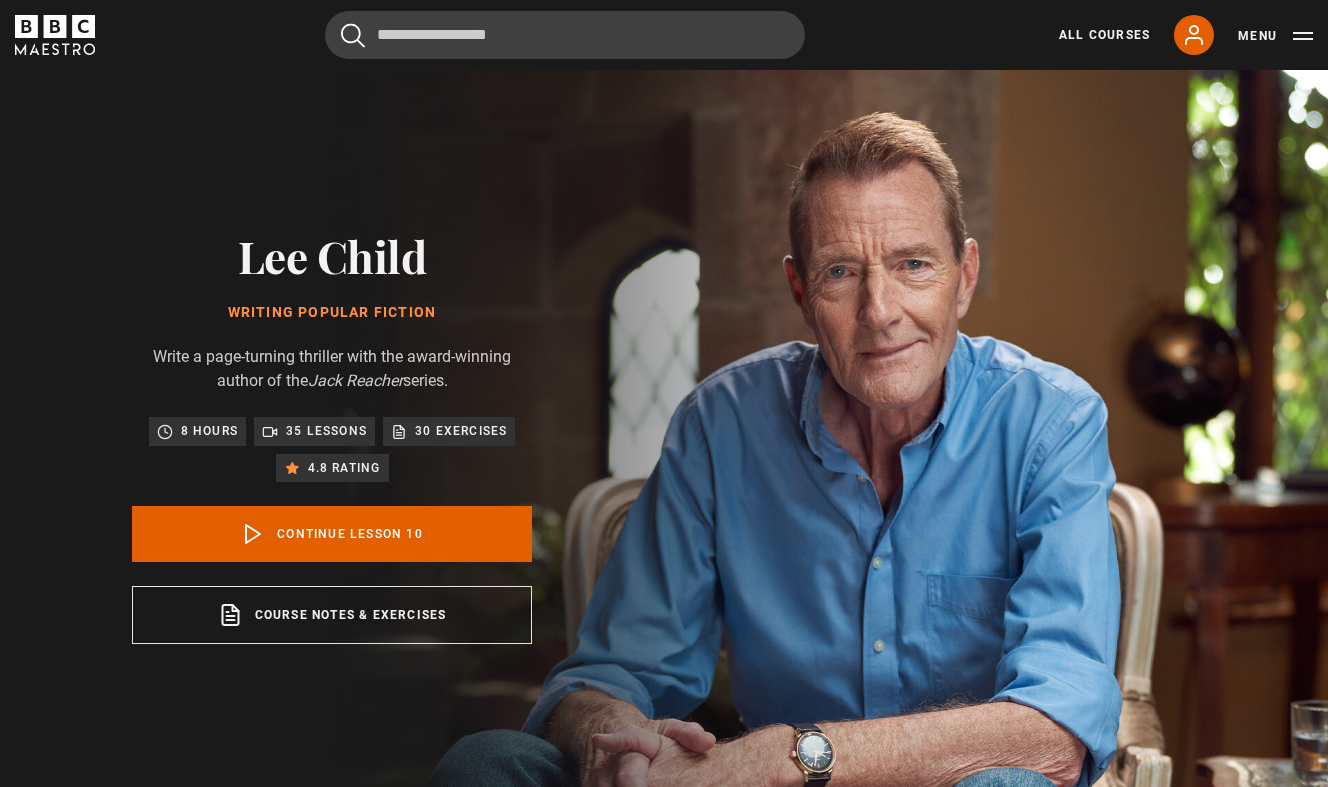 scroll, scrollTop: 802, scrollLeft: 0, axis: vertical 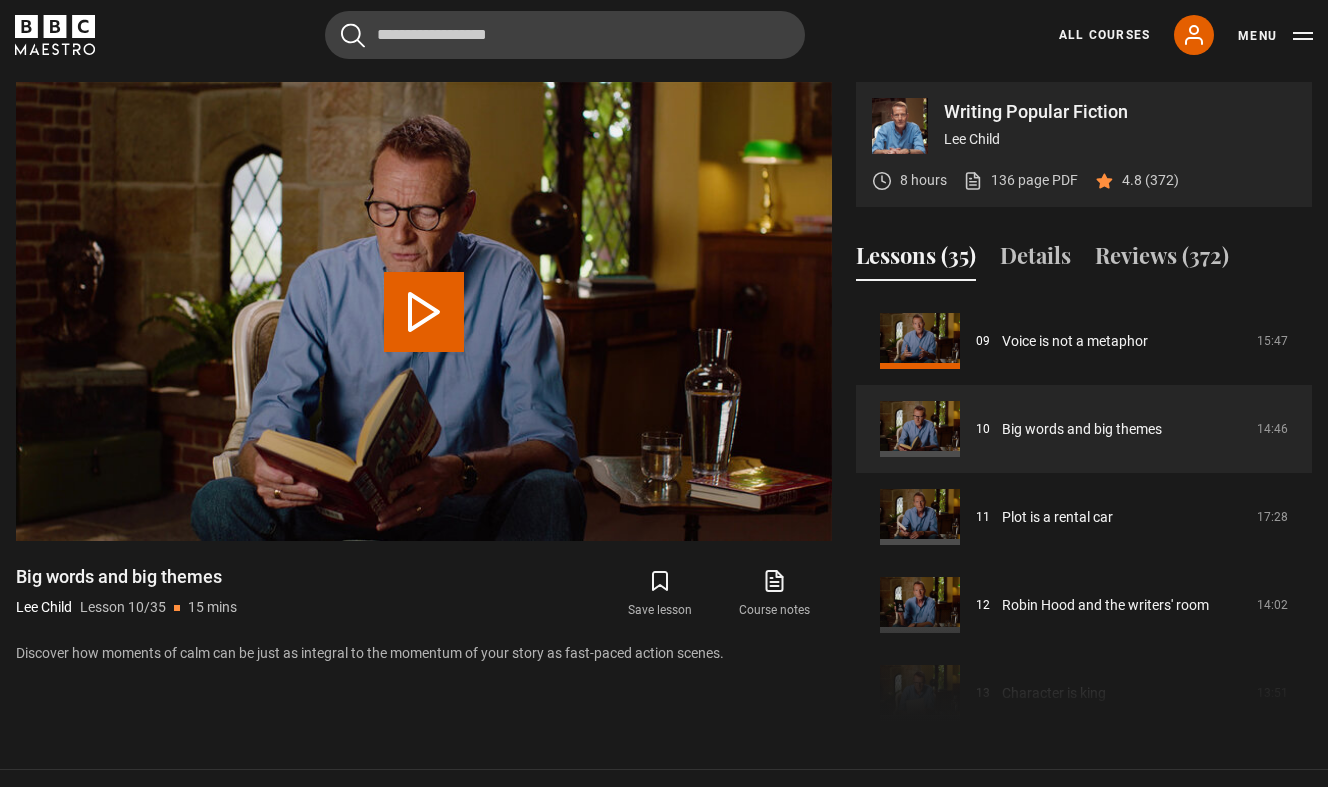 click on "Play Lesson Big words and big themes" at bounding box center (424, 312) 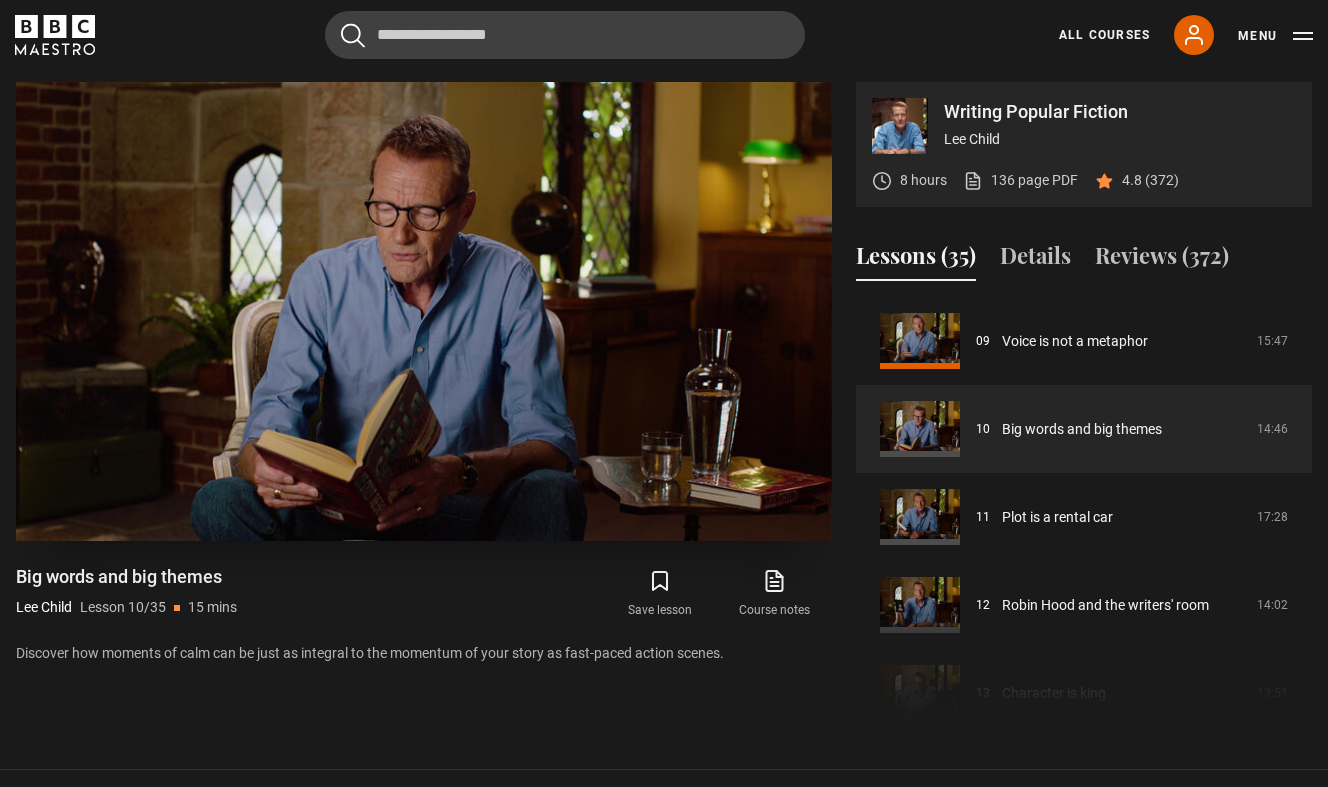 click at bounding box center (424, 311) 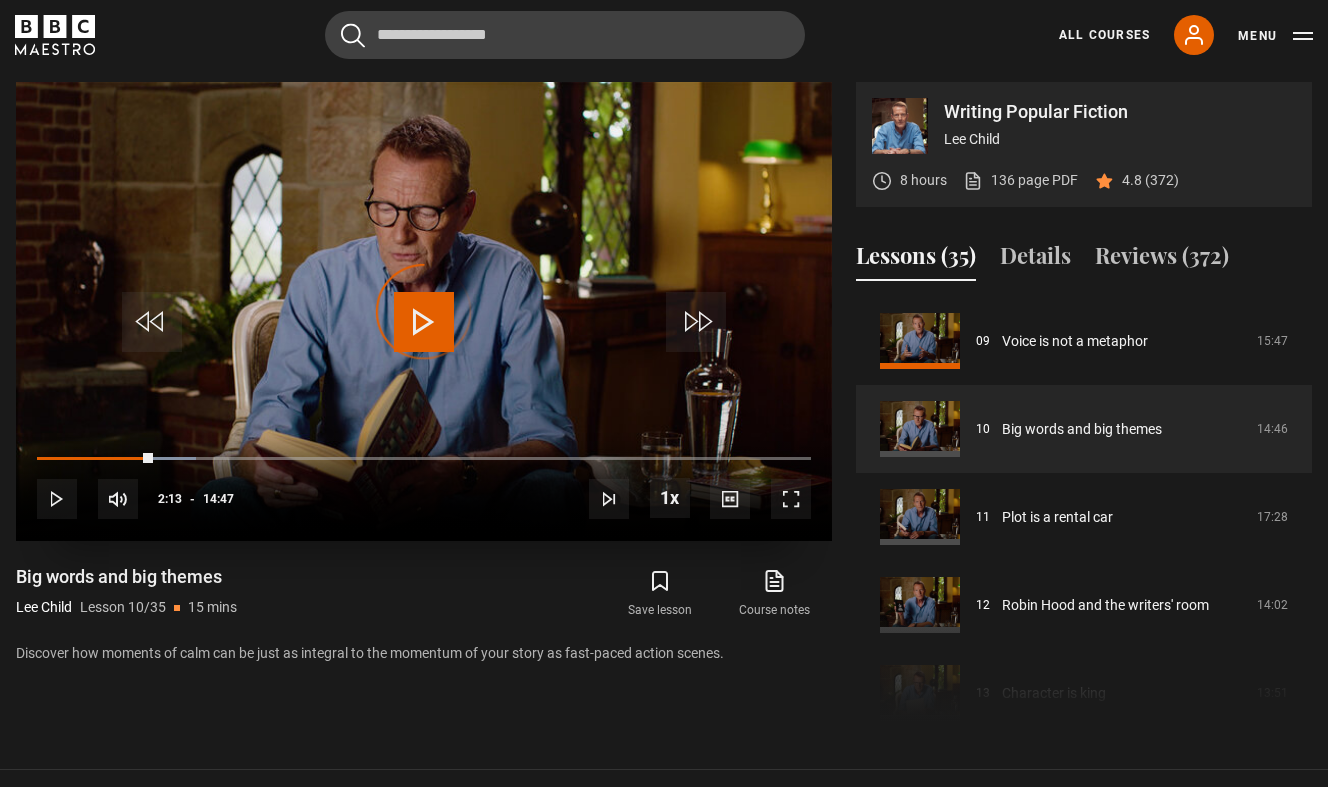 click on "02:13" at bounding box center (95, 459) 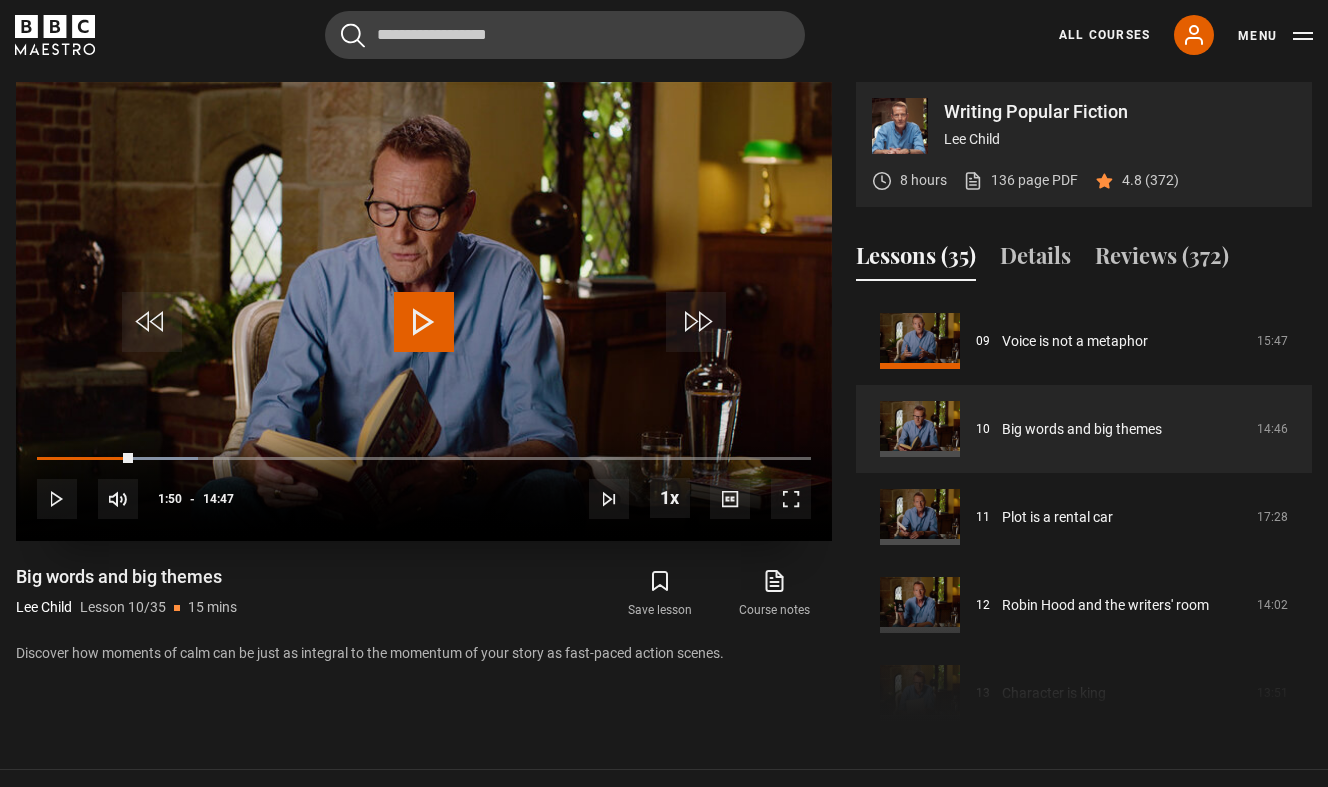 drag, startPoint x: 408, startPoint y: 305, endPoint x: 61, endPoint y: 499, distance: 397.54874 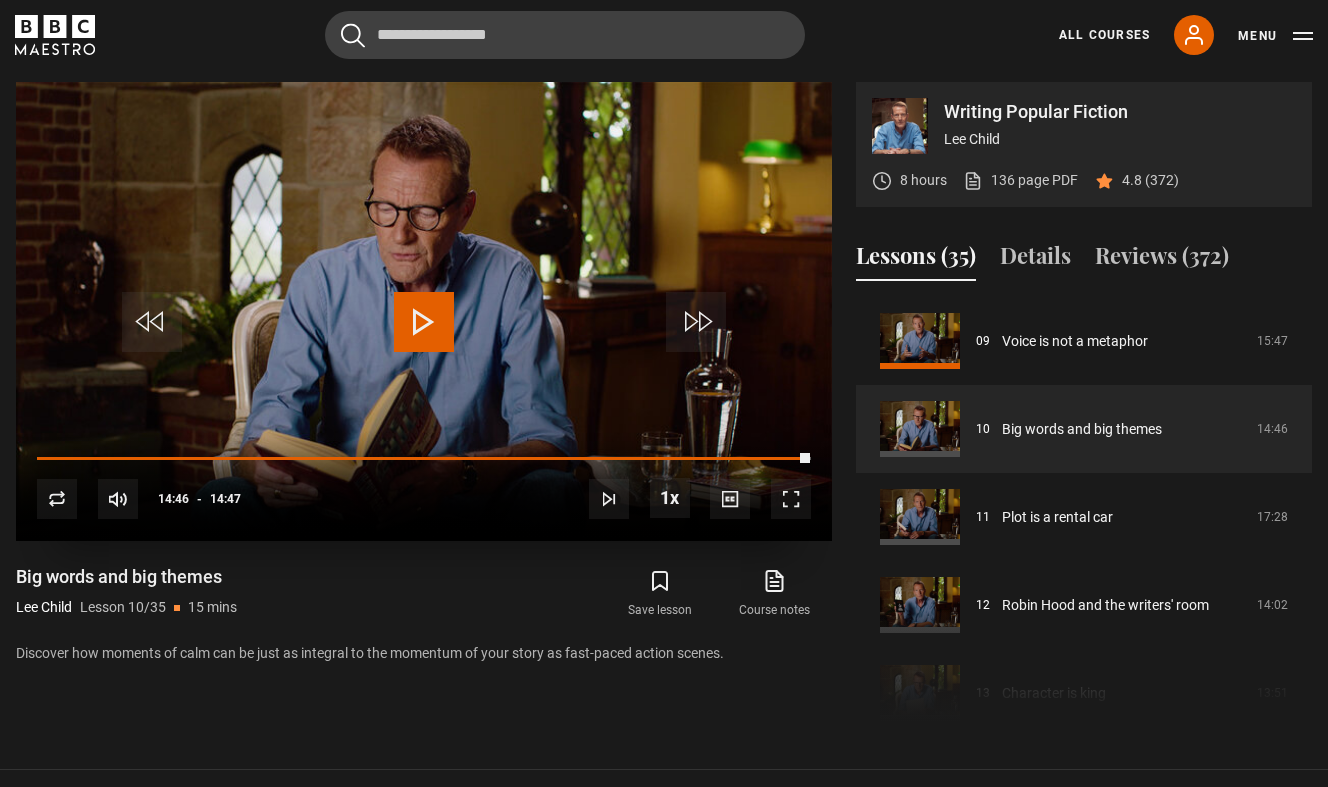 click on "10s Skip Back 10 seconds Play 10s Skip Forward 10 seconds Loaded :  99.85% 14:46 Replay Mute Current Time  14:46 - Duration  14:47
Lee Child
Lesson 10
Big words and big themes
1x Playback Rate 2x 1.5x 1x , selected 0.5x Captions captions off , selected English  Captions" at bounding box center [424, 486] 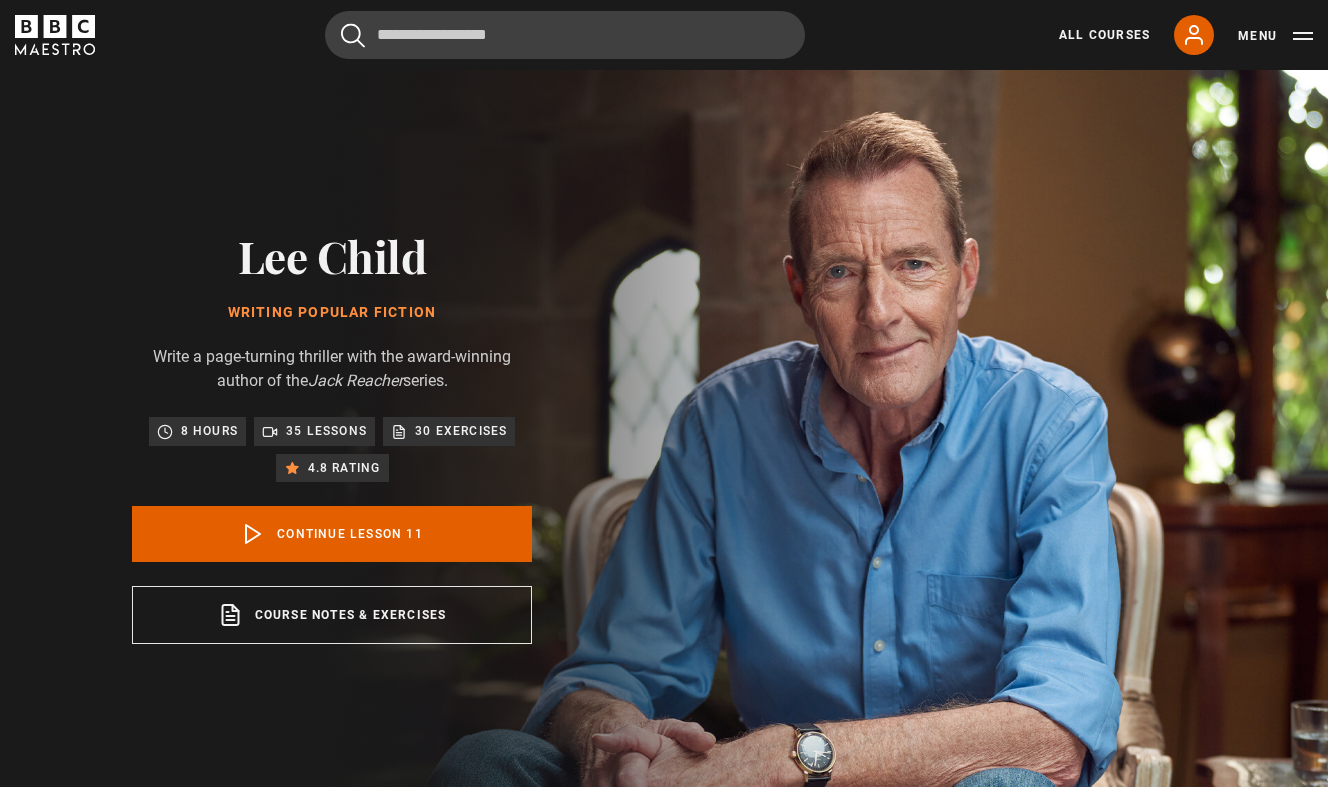 scroll, scrollTop: 802, scrollLeft: 0, axis: vertical 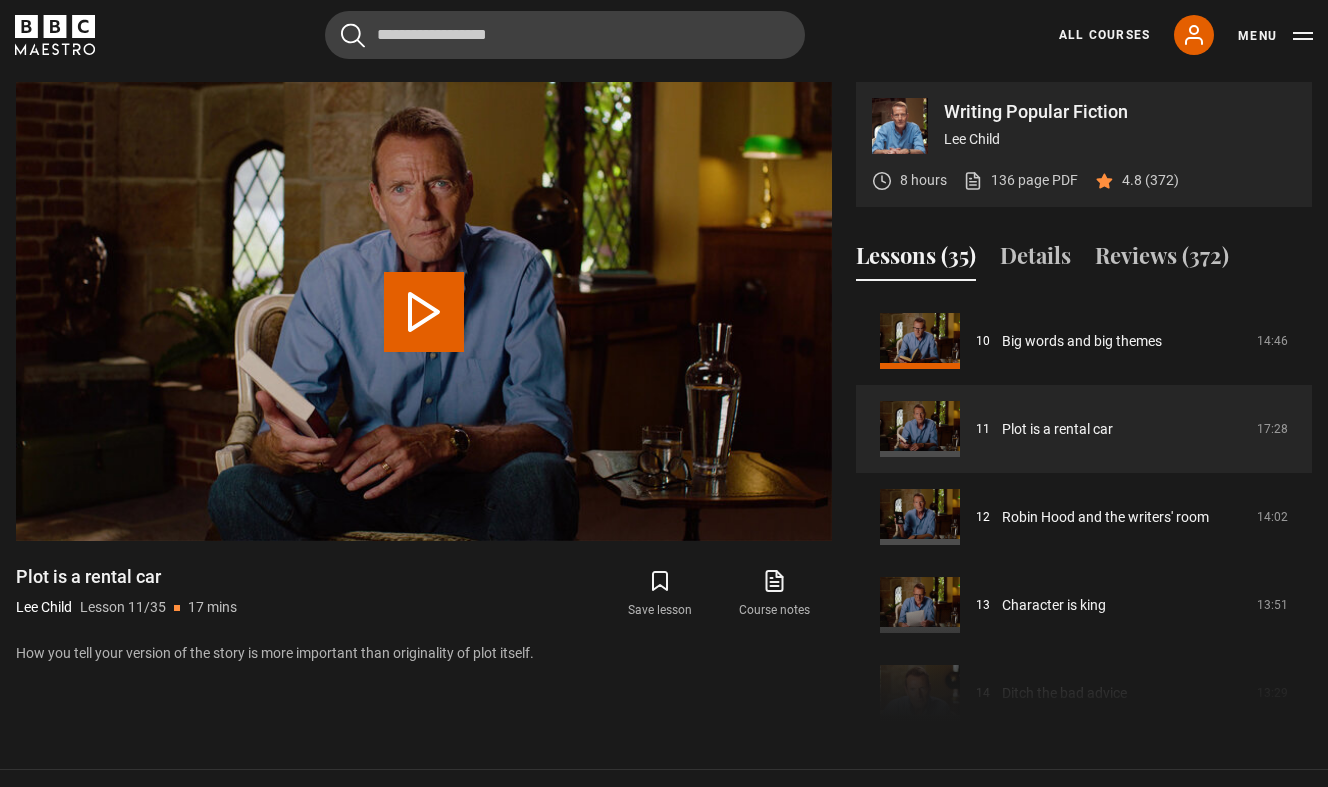 click on "Play Lesson Plot is a rental car" at bounding box center [424, 312] 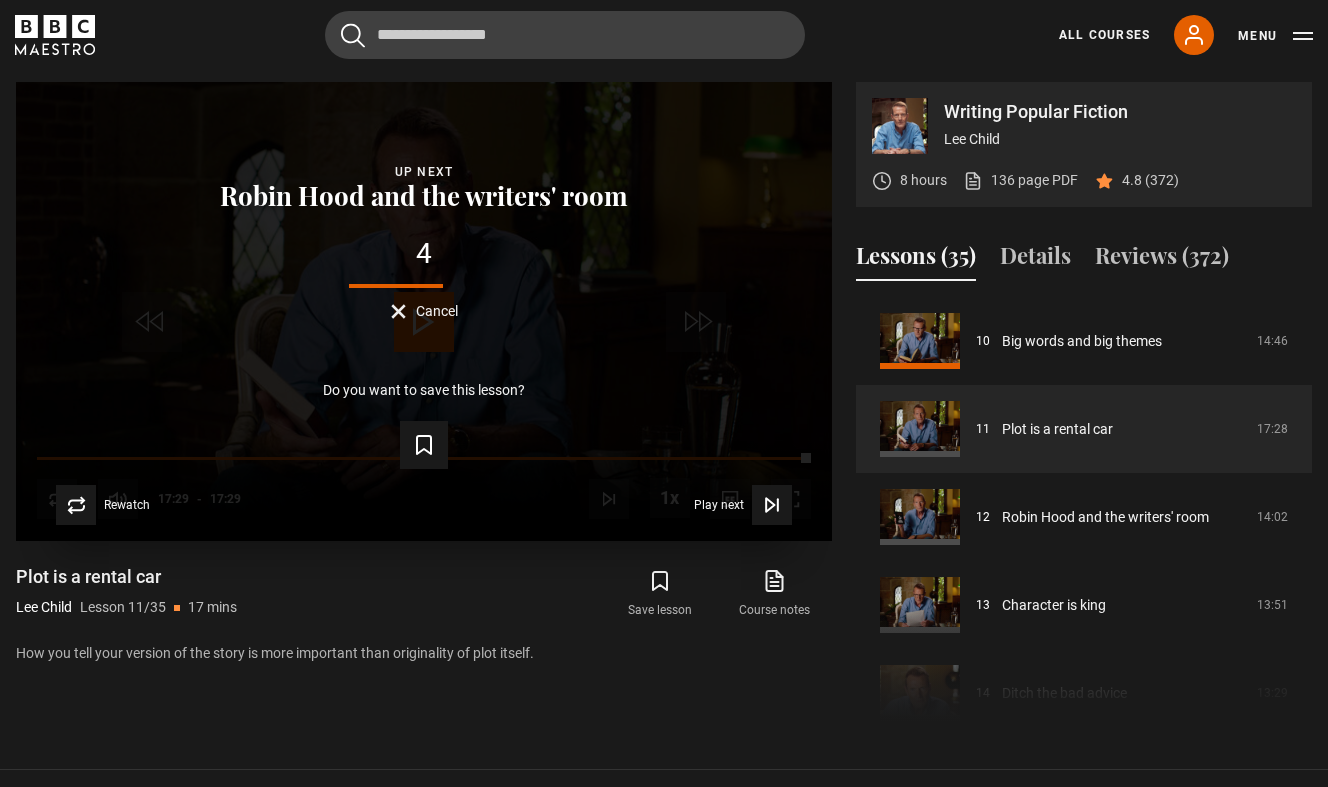 click on "Play next
Play next" at bounding box center (743, 505) 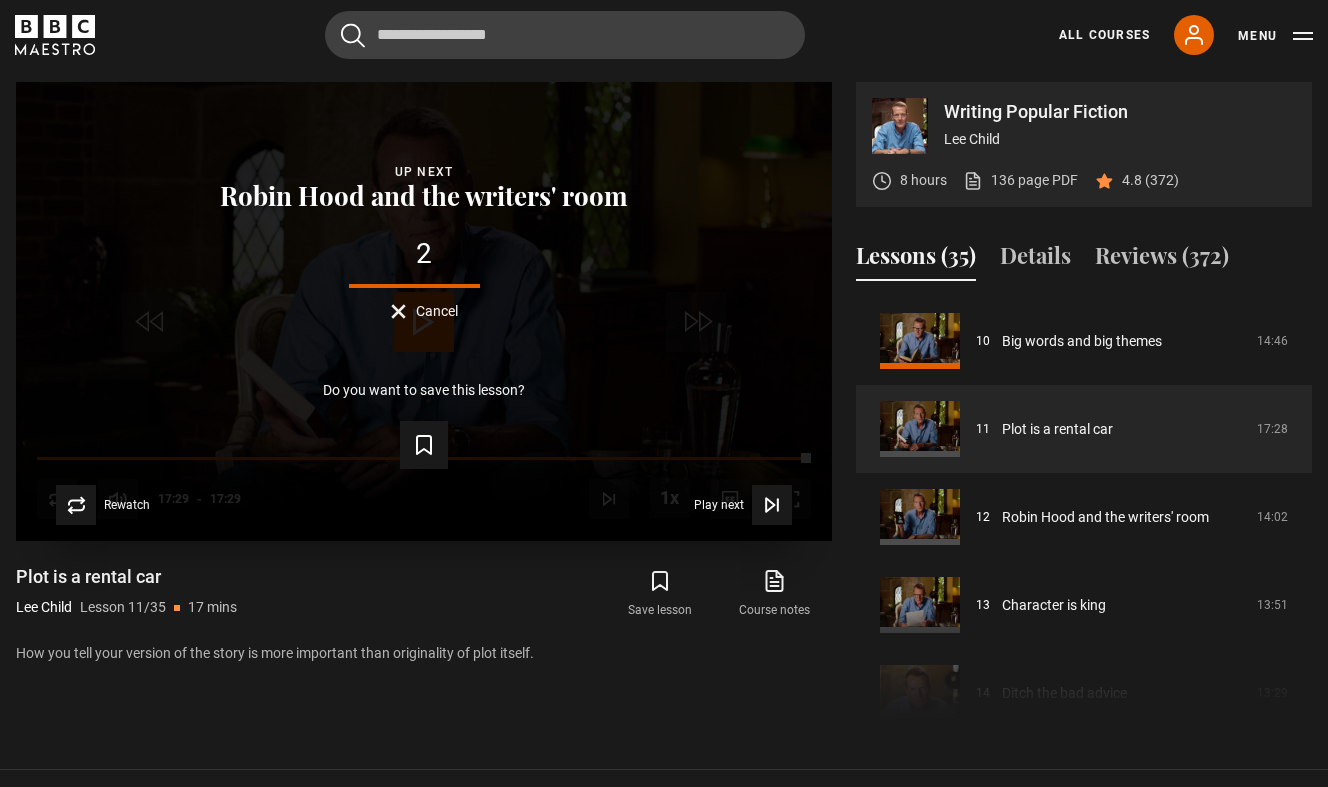 click 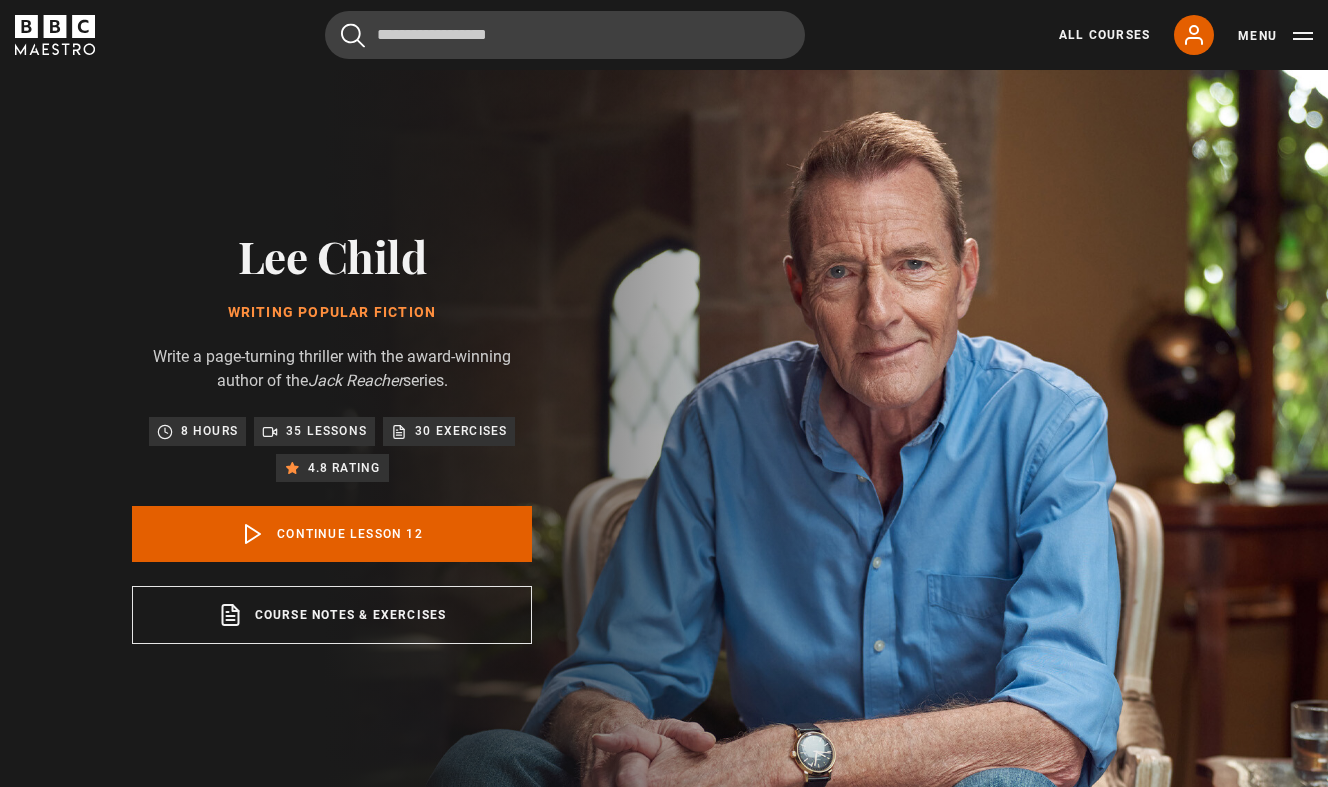 scroll, scrollTop: 802, scrollLeft: 0, axis: vertical 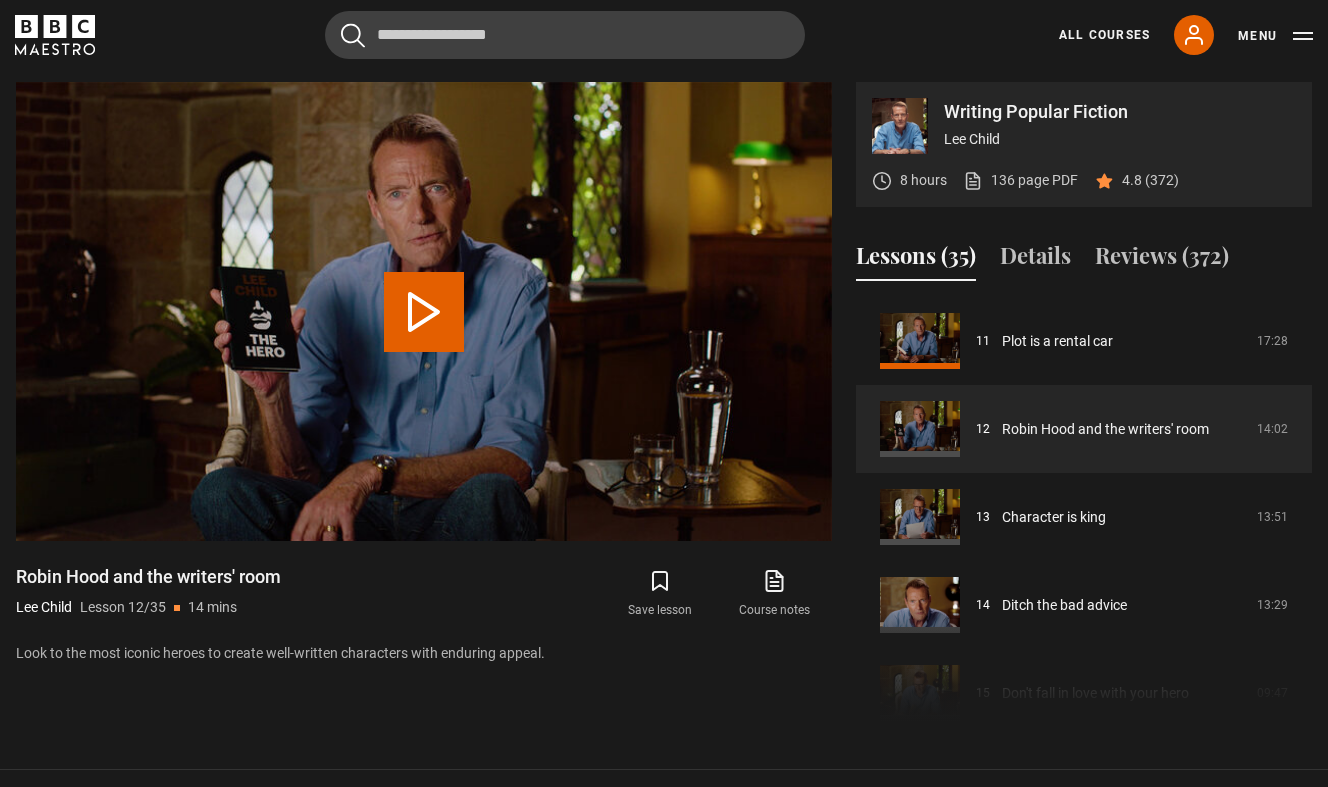 click on "Play Lesson Robin Hood and the writers' room" at bounding box center (424, 312) 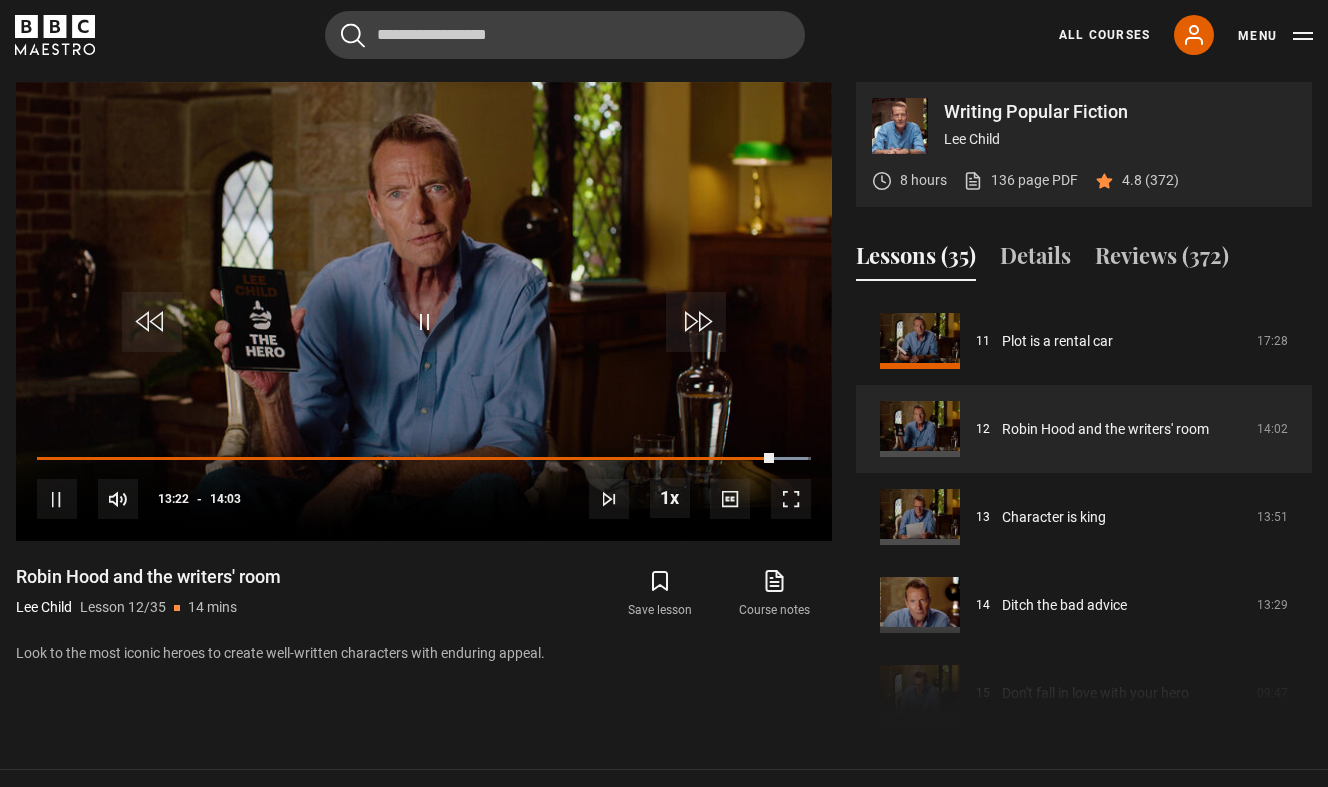 click at bounding box center [424, 311] 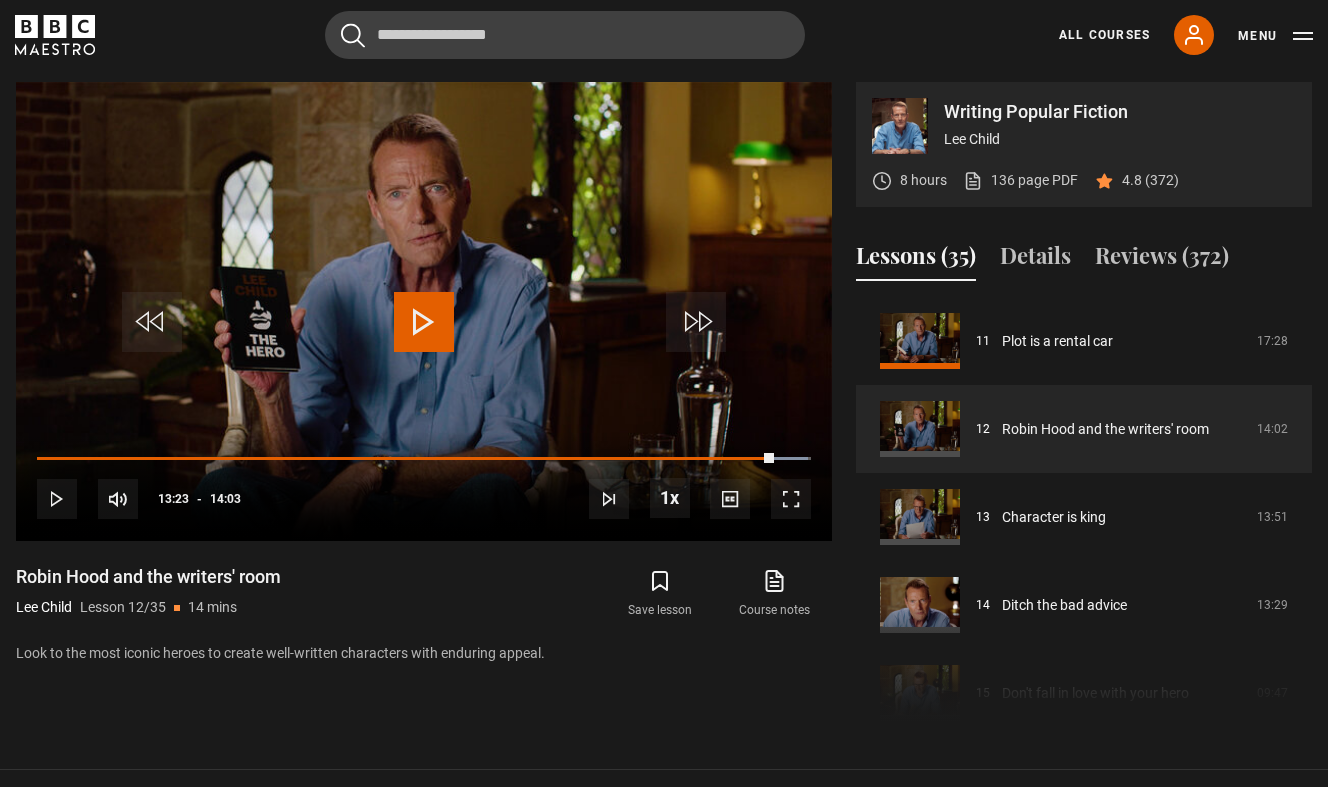 click at bounding box center [424, 311] 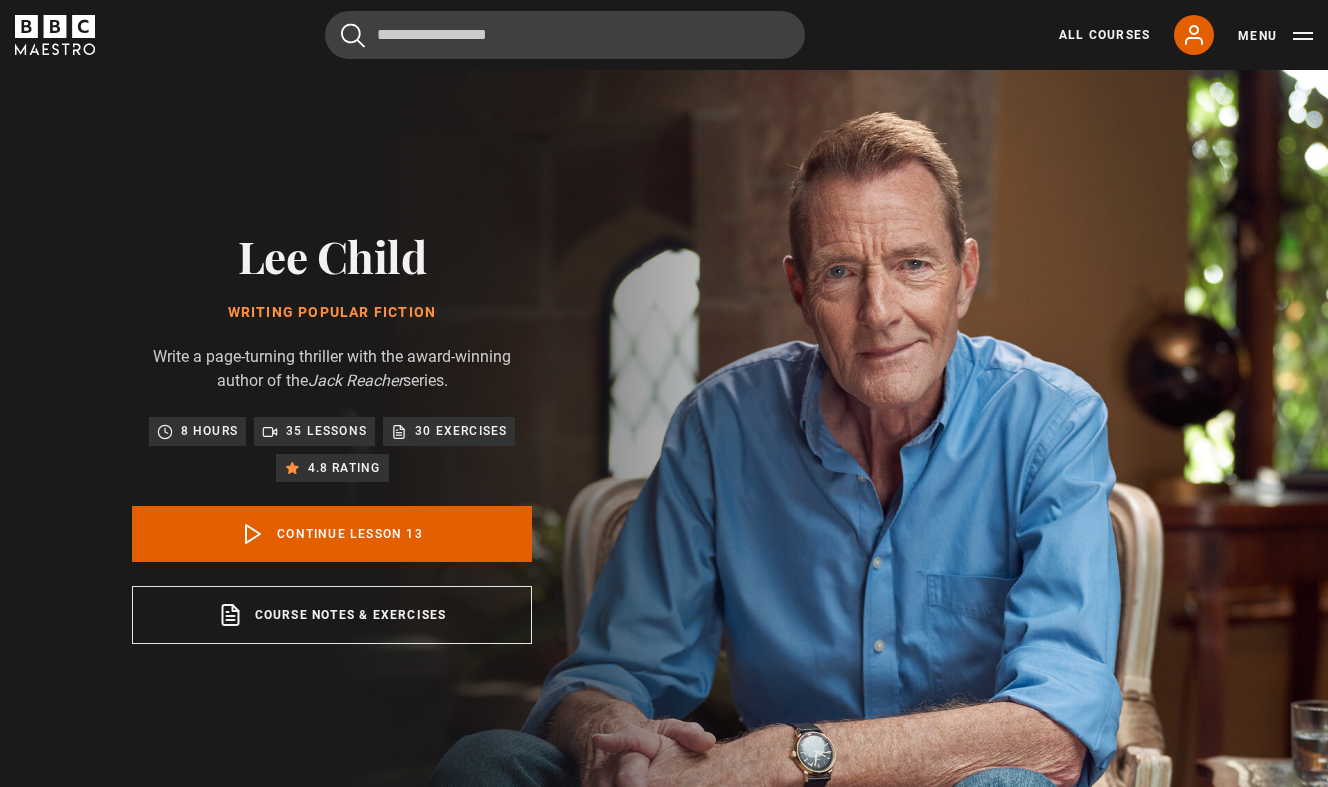 scroll, scrollTop: 802, scrollLeft: 0, axis: vertical 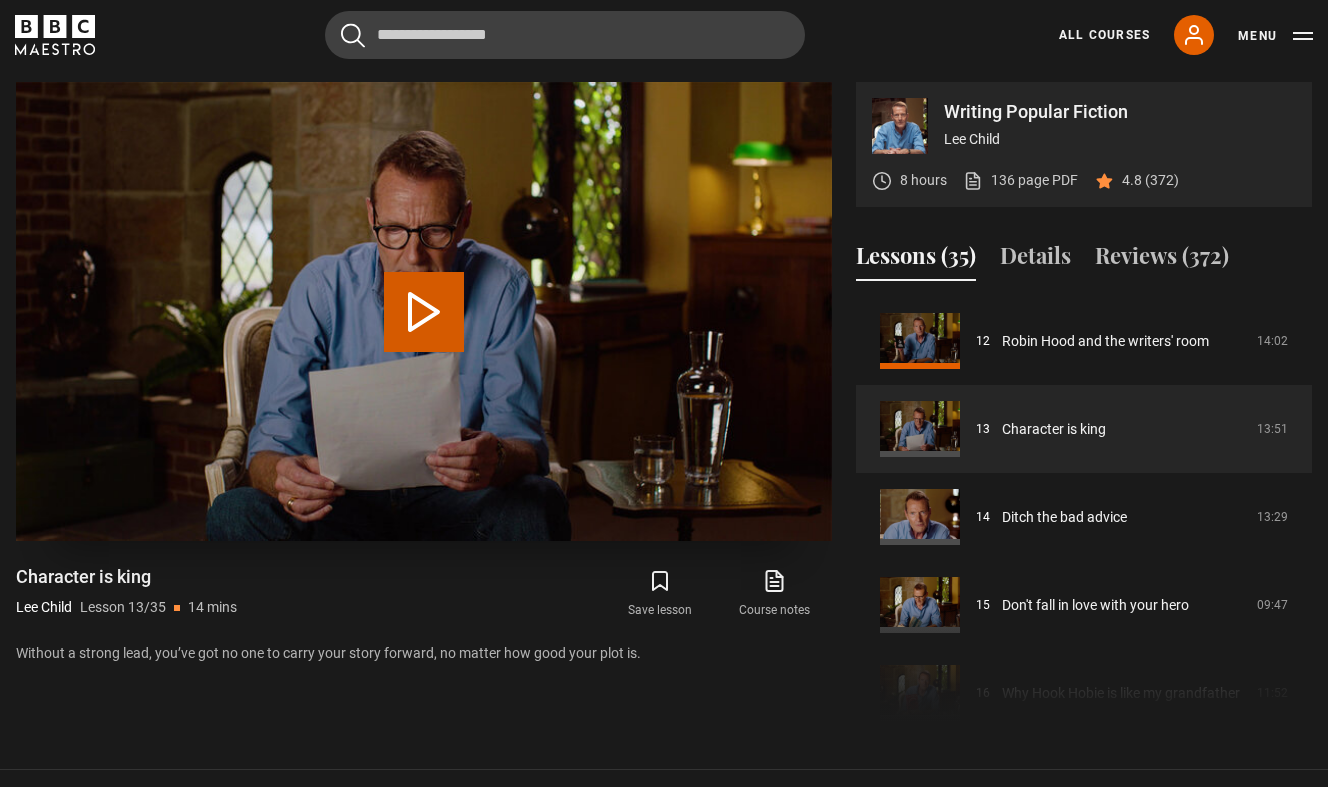 drag, startPoint x: 0, startPoint y: 0, endPoint x: 399, endPoint y: 319, distance: 510.8444 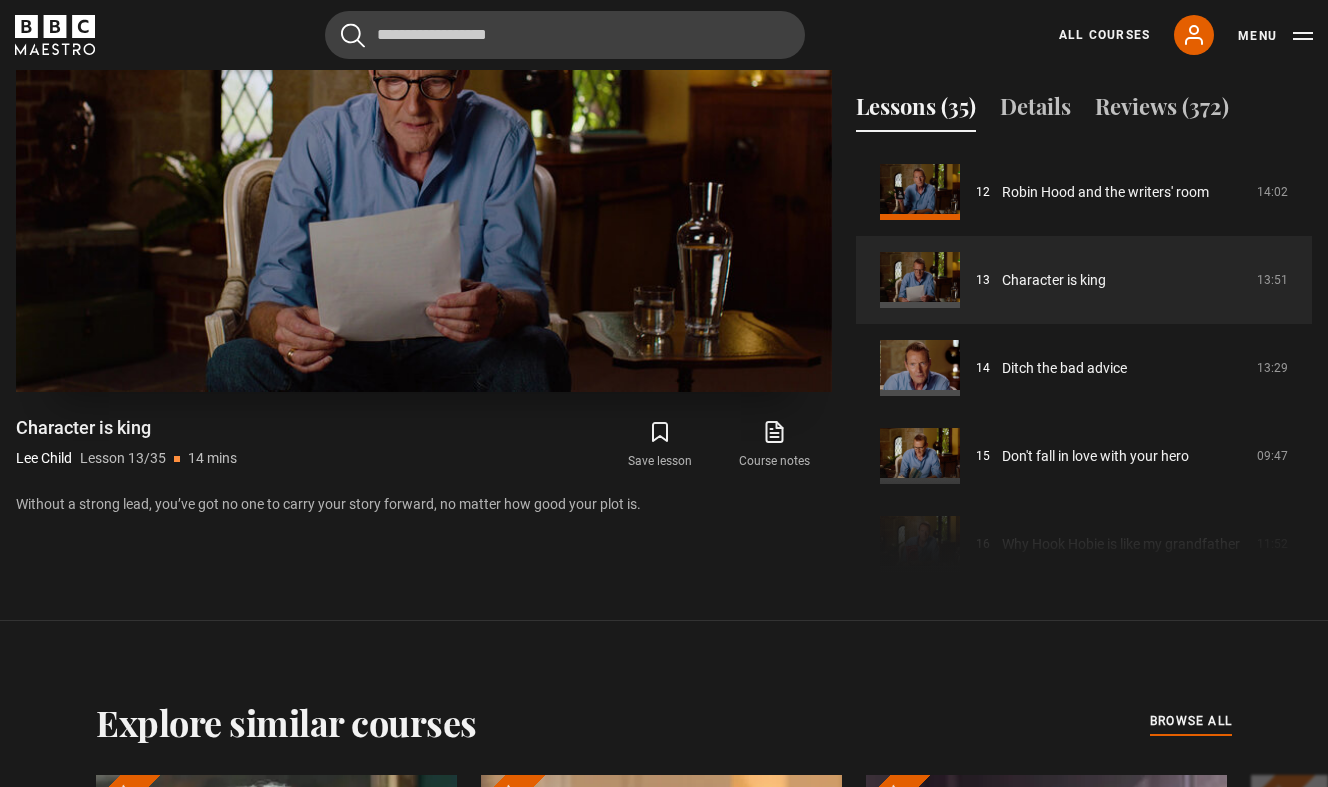 scroll, scrollTop: 958, scrollLeft: 0, axis: vertical 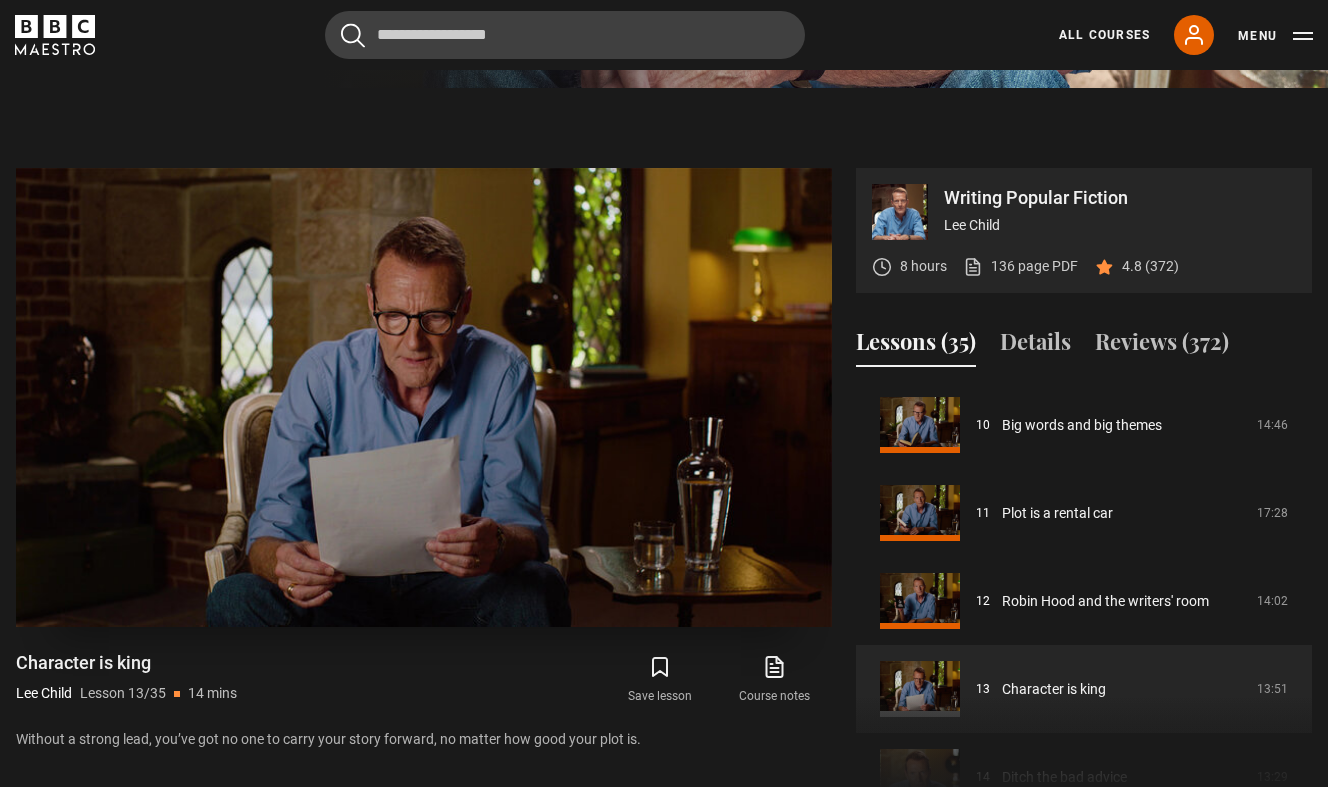 click at bounding box center [424, 397] 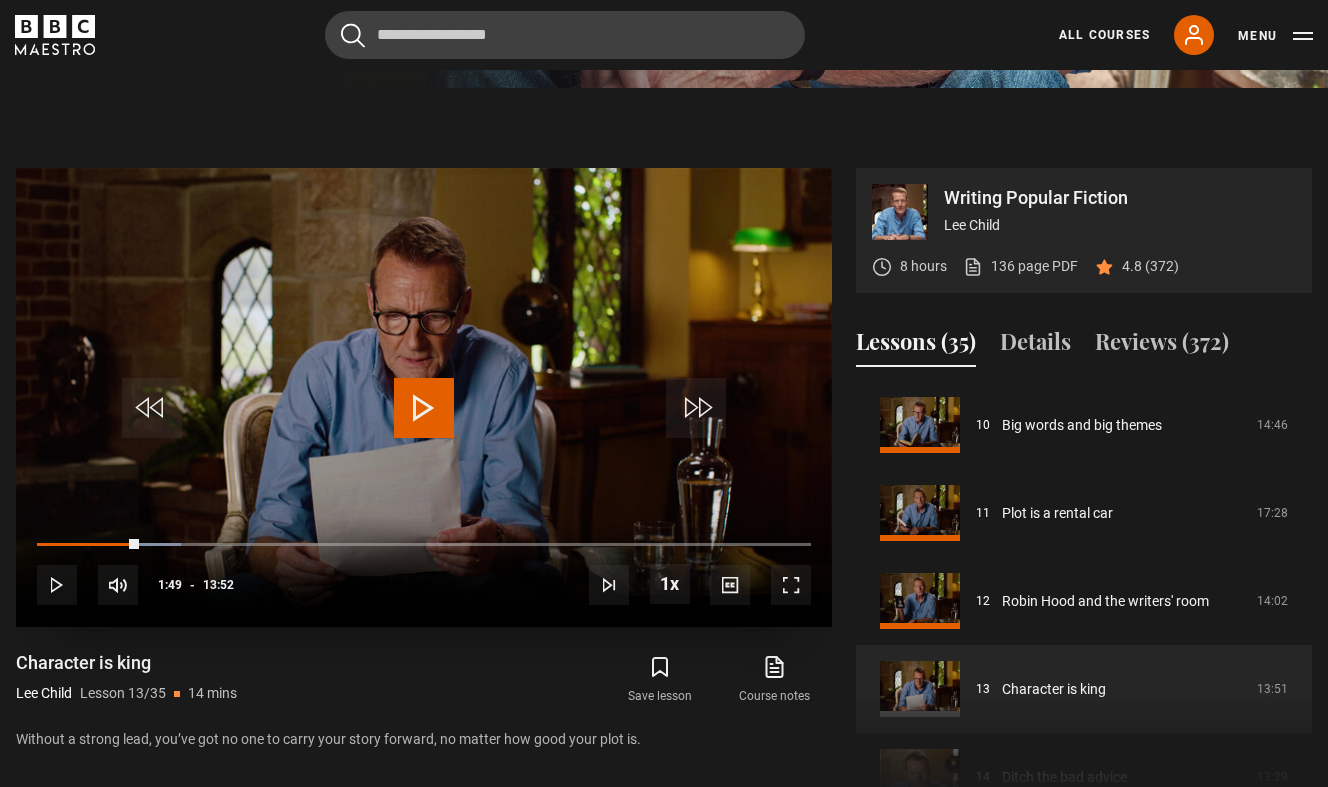 click at bounding box center [118, 585] 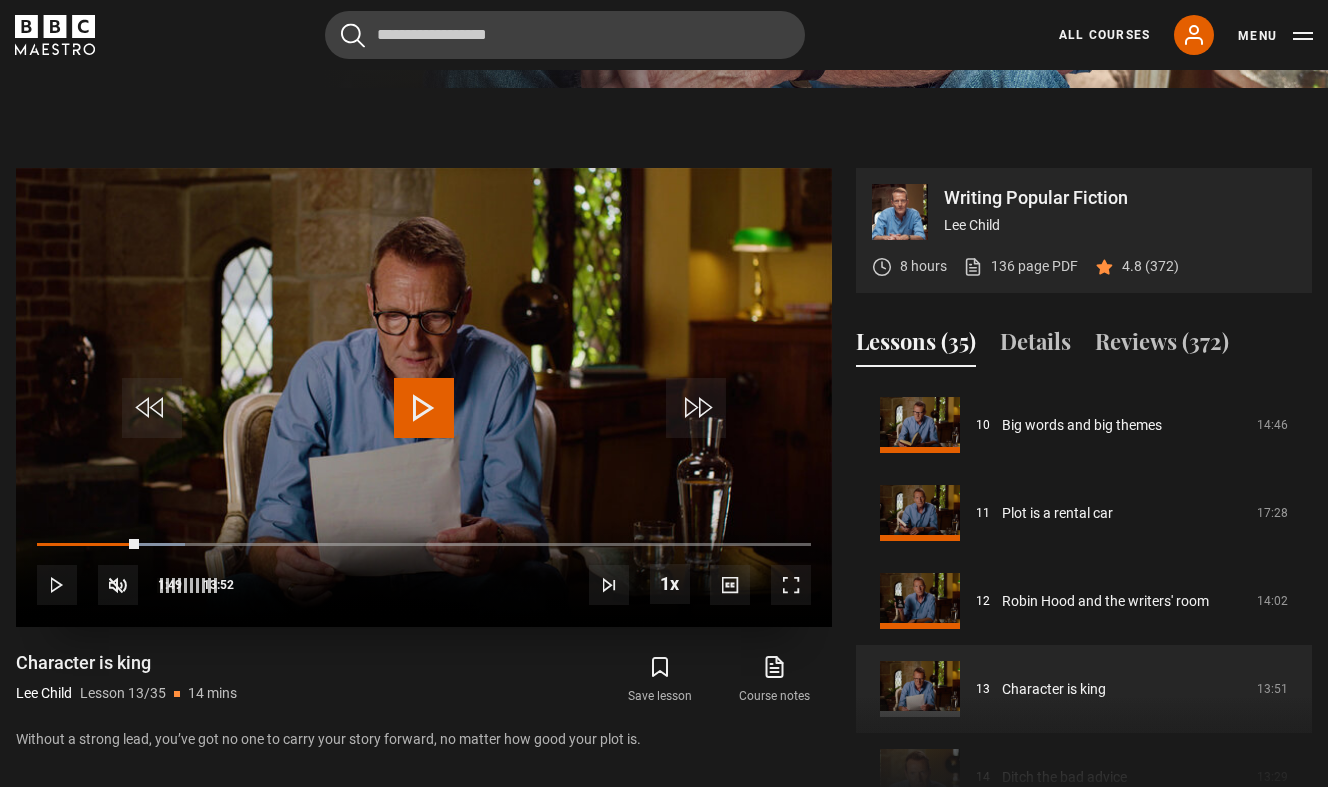 click at bounding box center [188, 585] 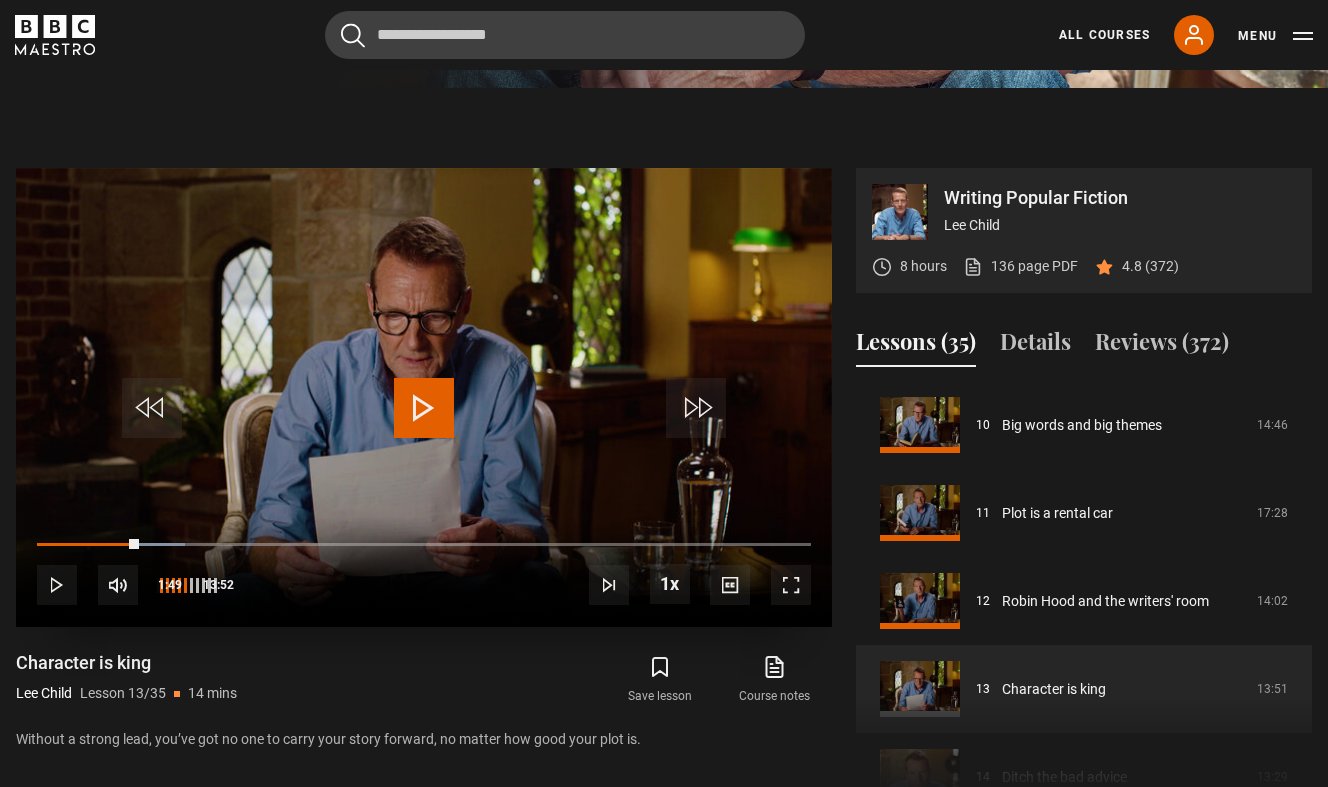 click at bounding box center (424, 408) 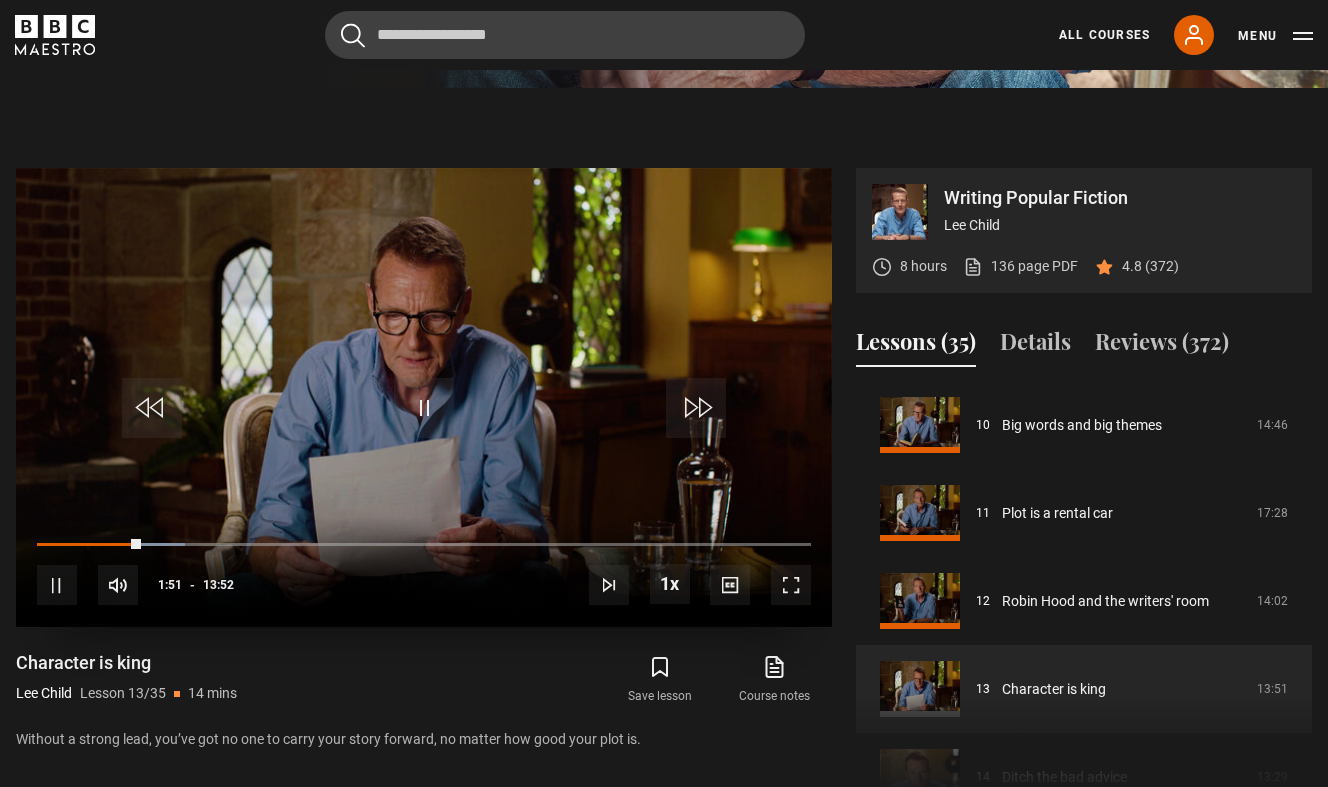 click at bounding box center (118, 585) 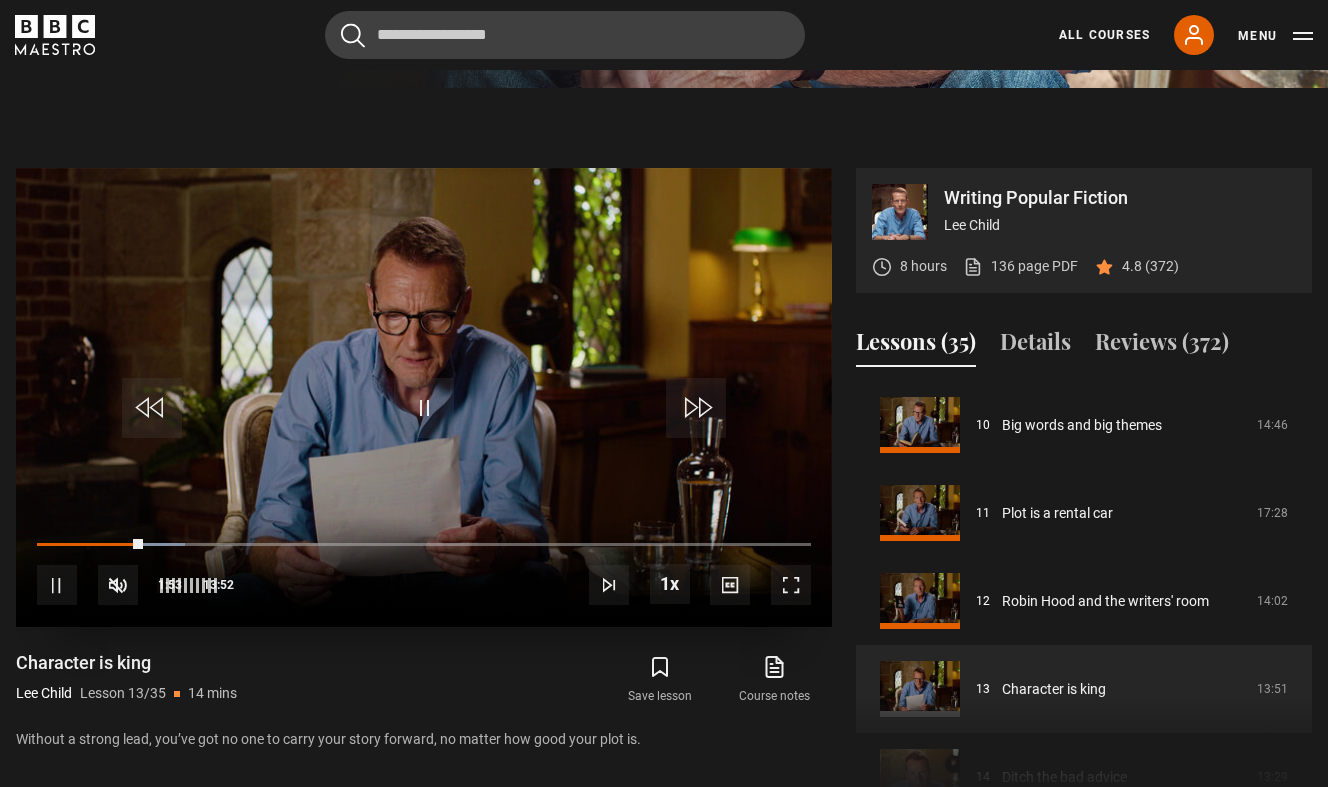 click on "54%" at bounding box center [187, 585] 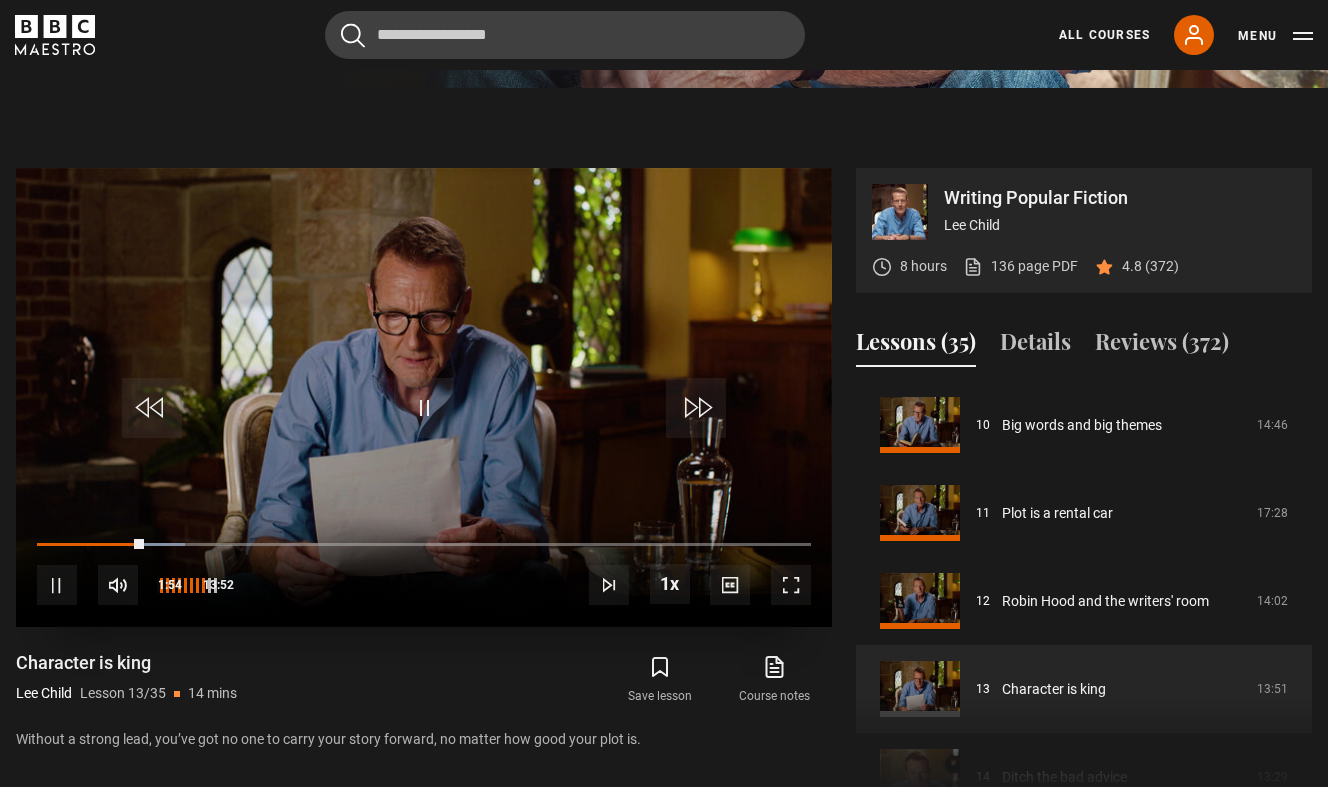 click on "84%" at bounding box center [187, 585] 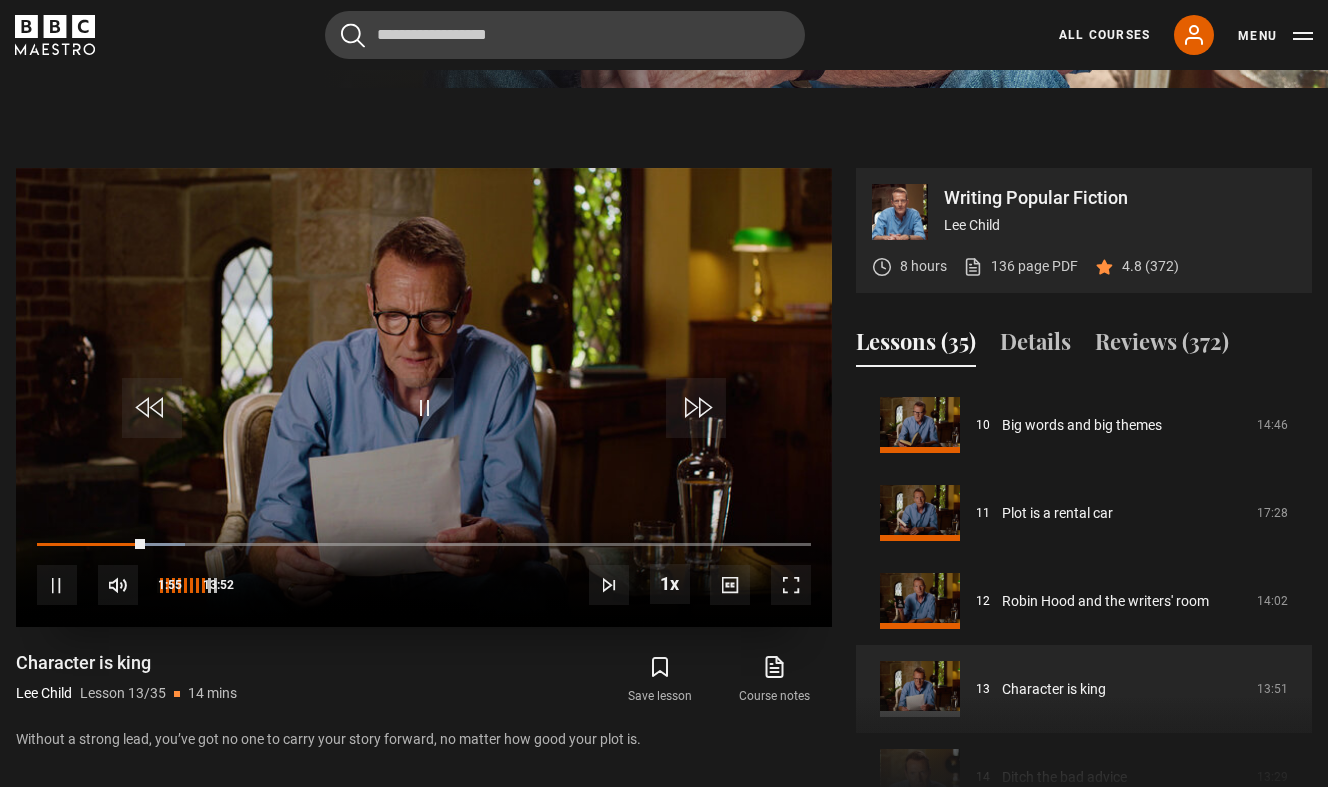click on "84%" at bounding box center (187, 585) 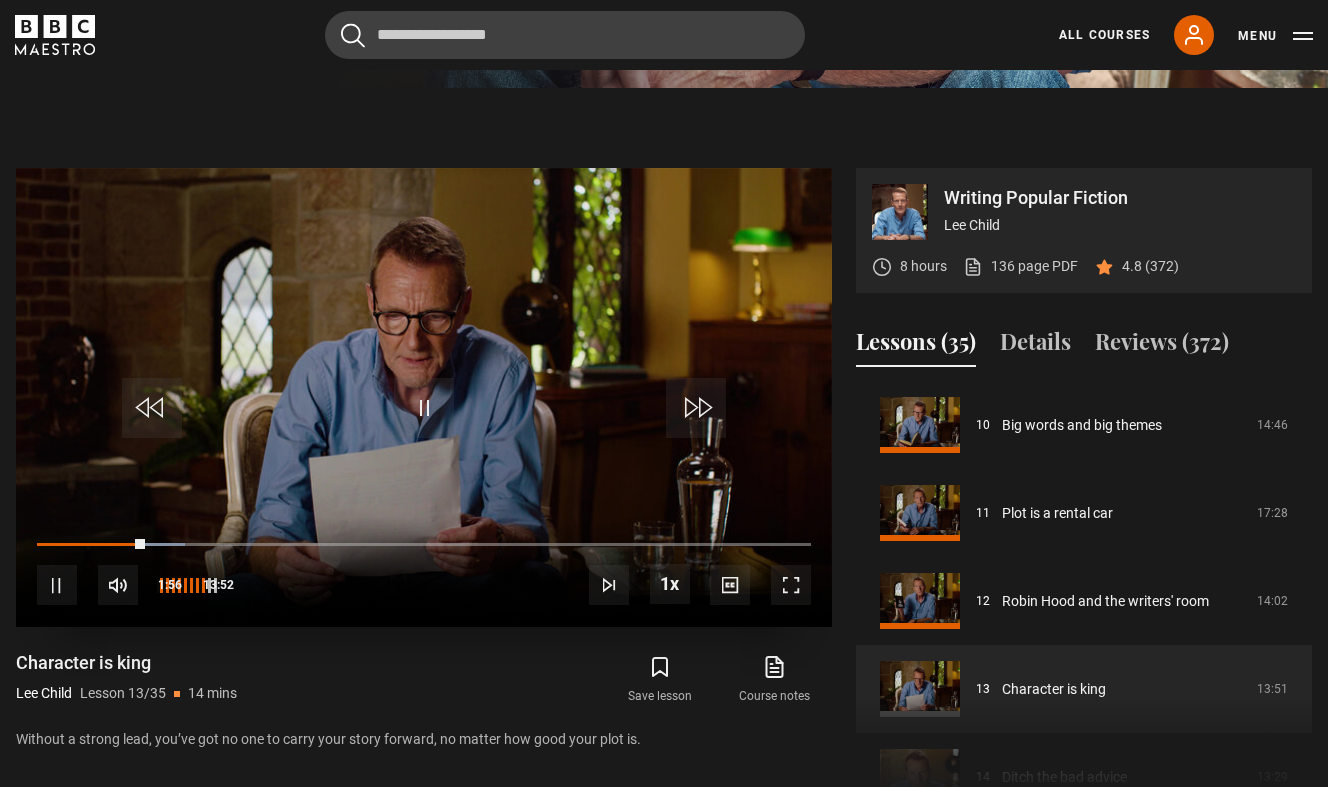 click on "84%" at bounding box center (187, 585) 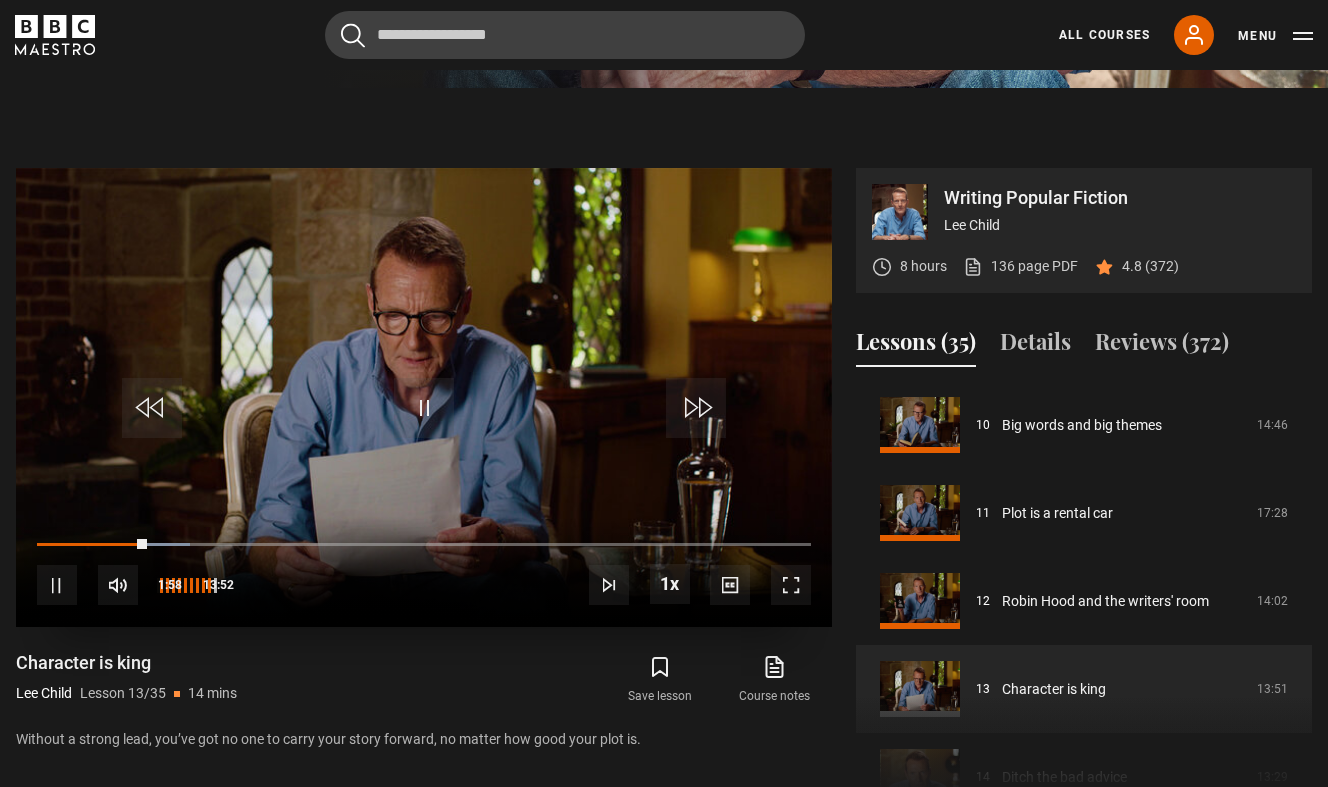 click on "01:58" at bounding box center [92, 545] 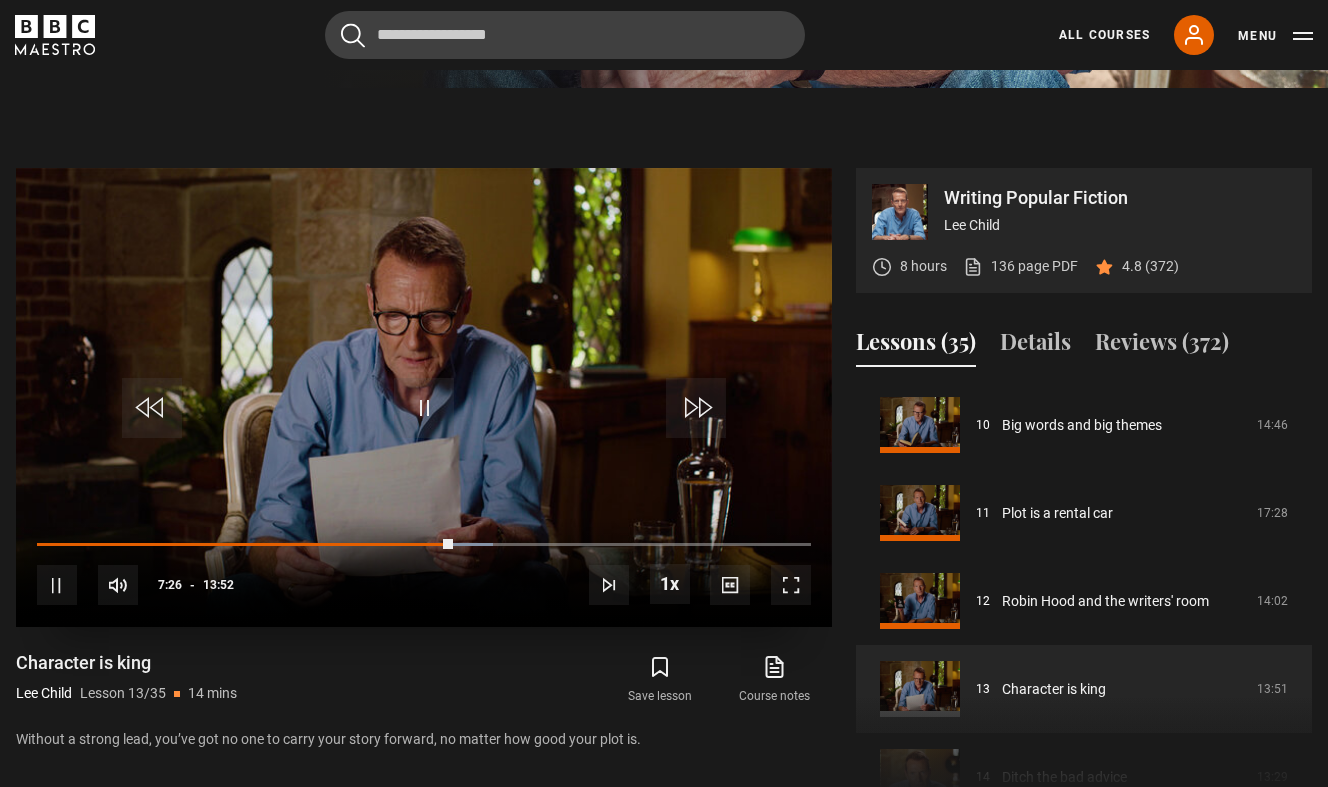 click at bounding box center [57, 585] 